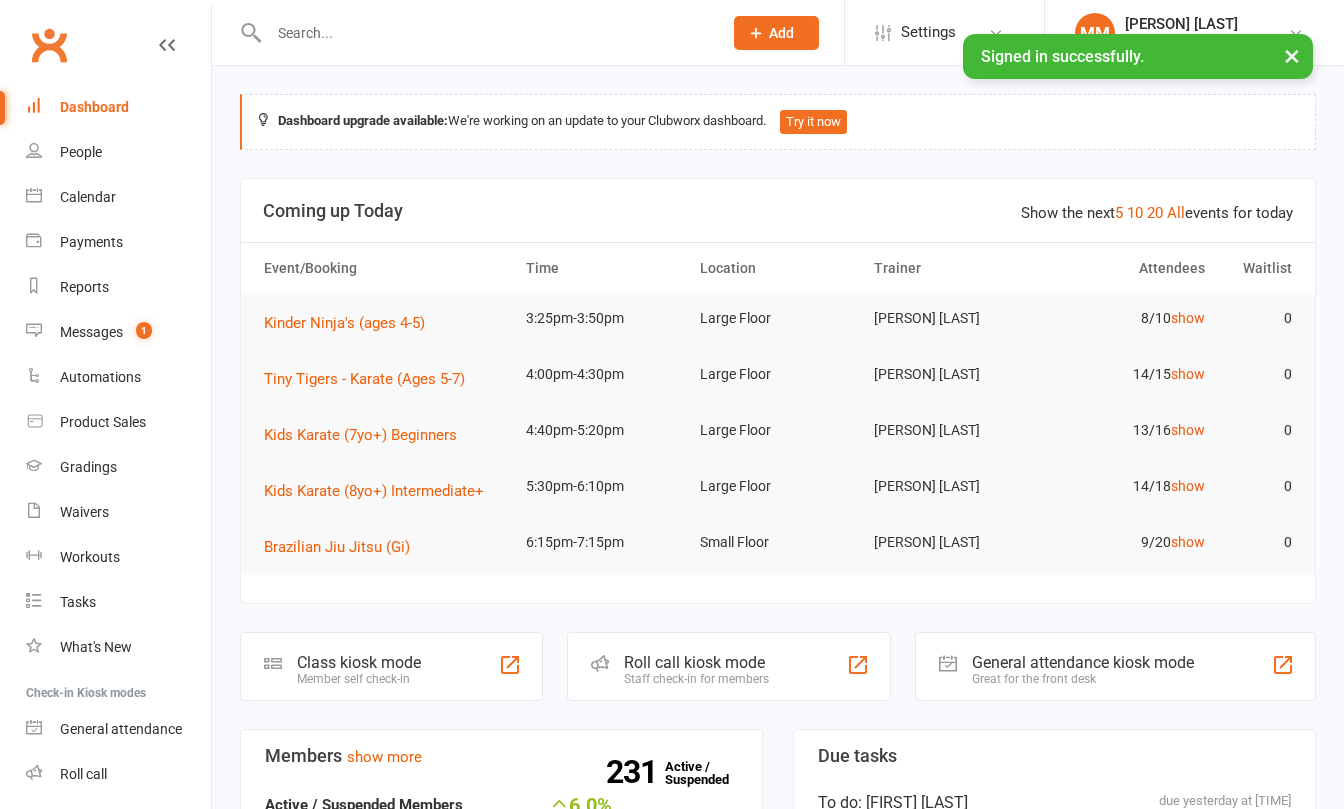 scroll, scrollTop: 0, scrollLeft: 0, axis: both 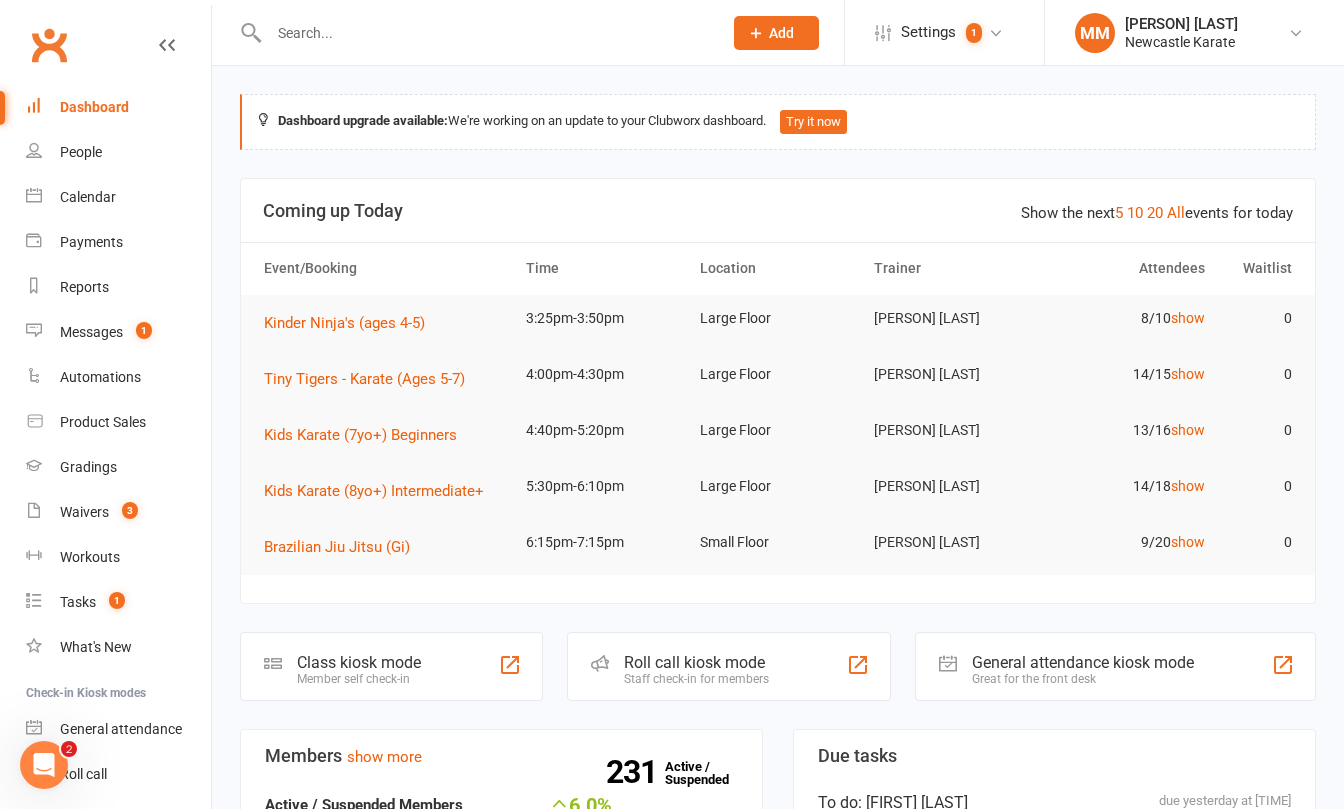 click at bounding box center [485, 33] 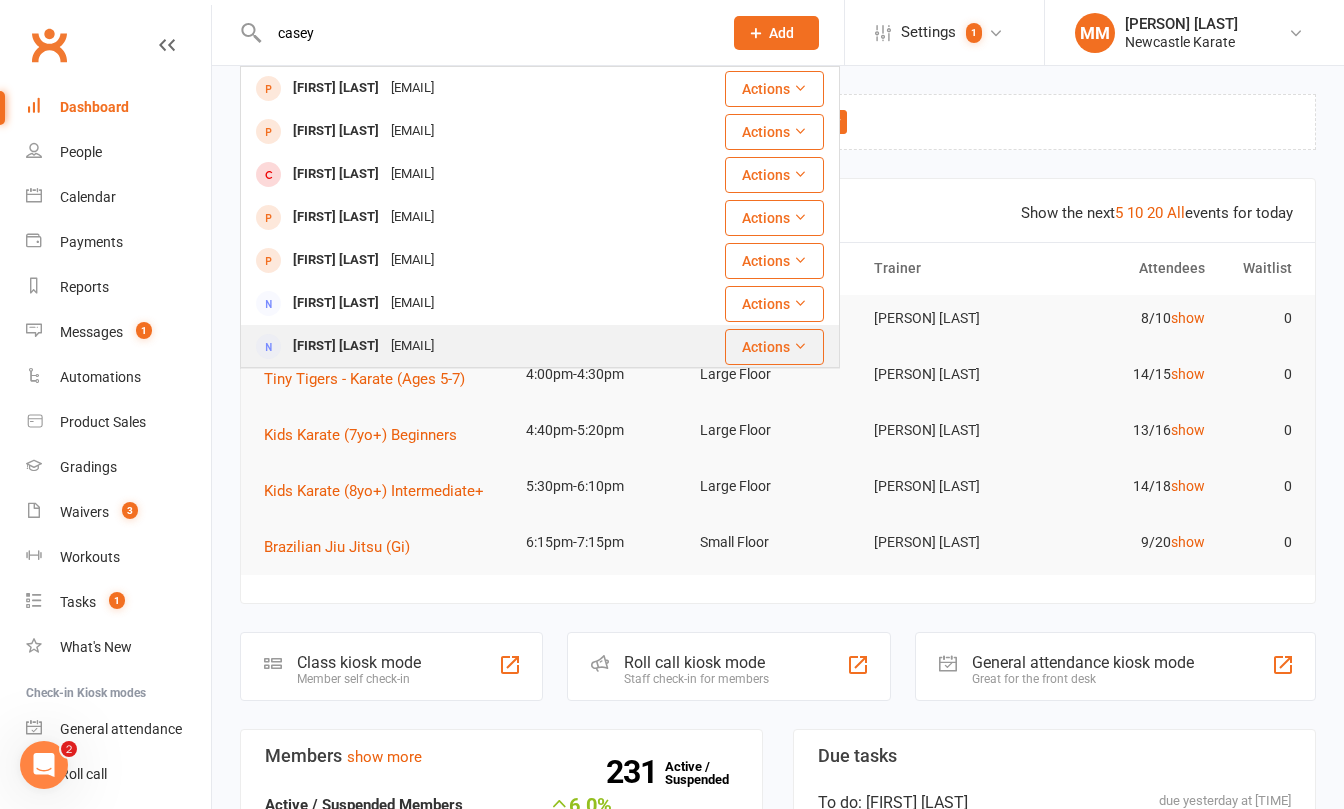 type on "casey" 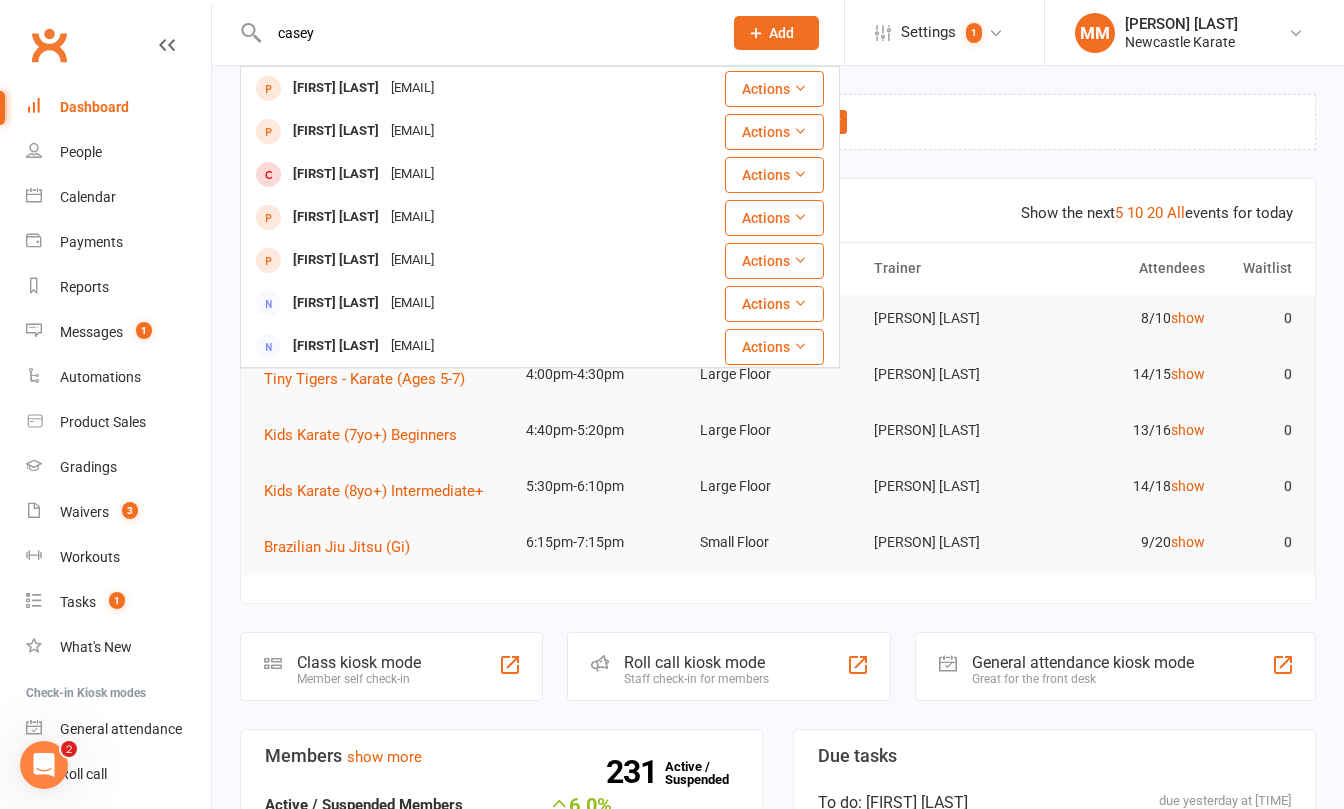 type 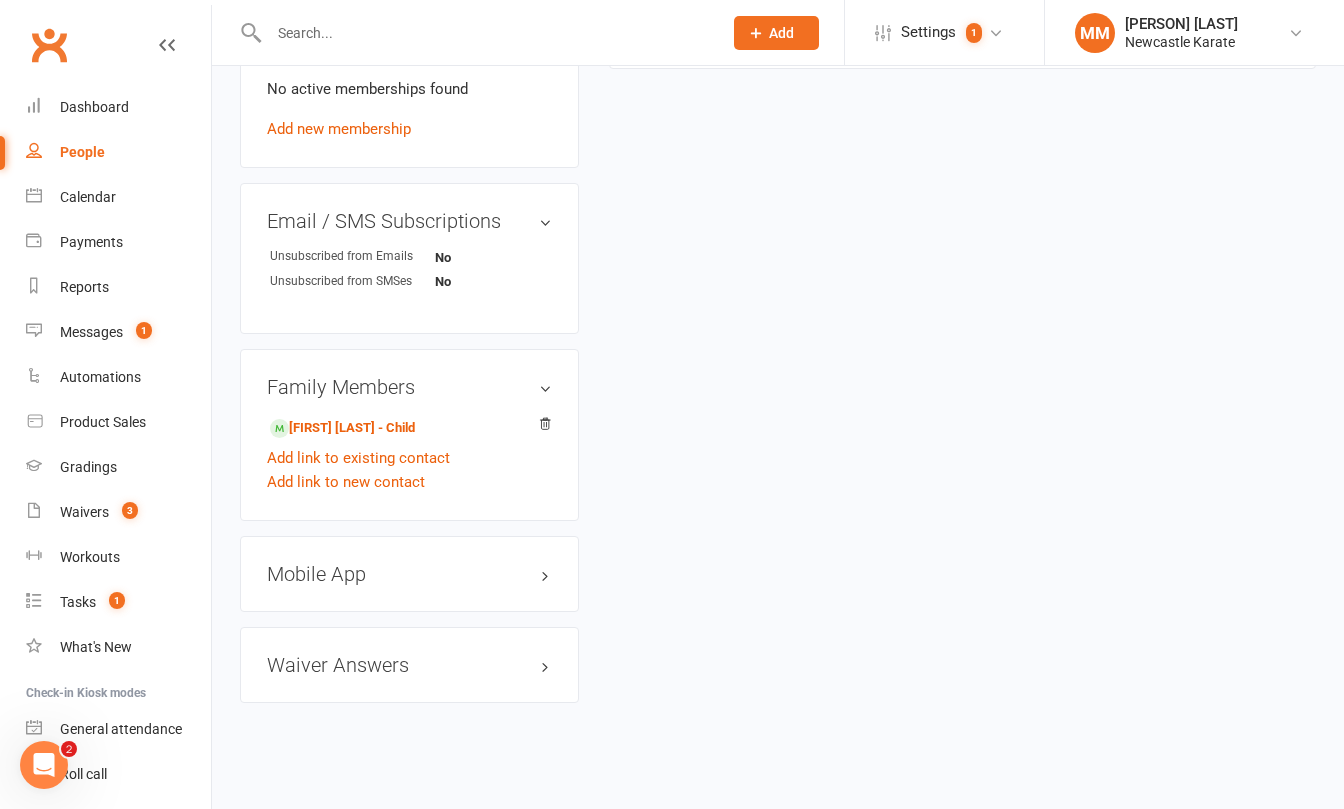 scroll, scrollTop: 901, scrollLeft: 0, axis: vertical 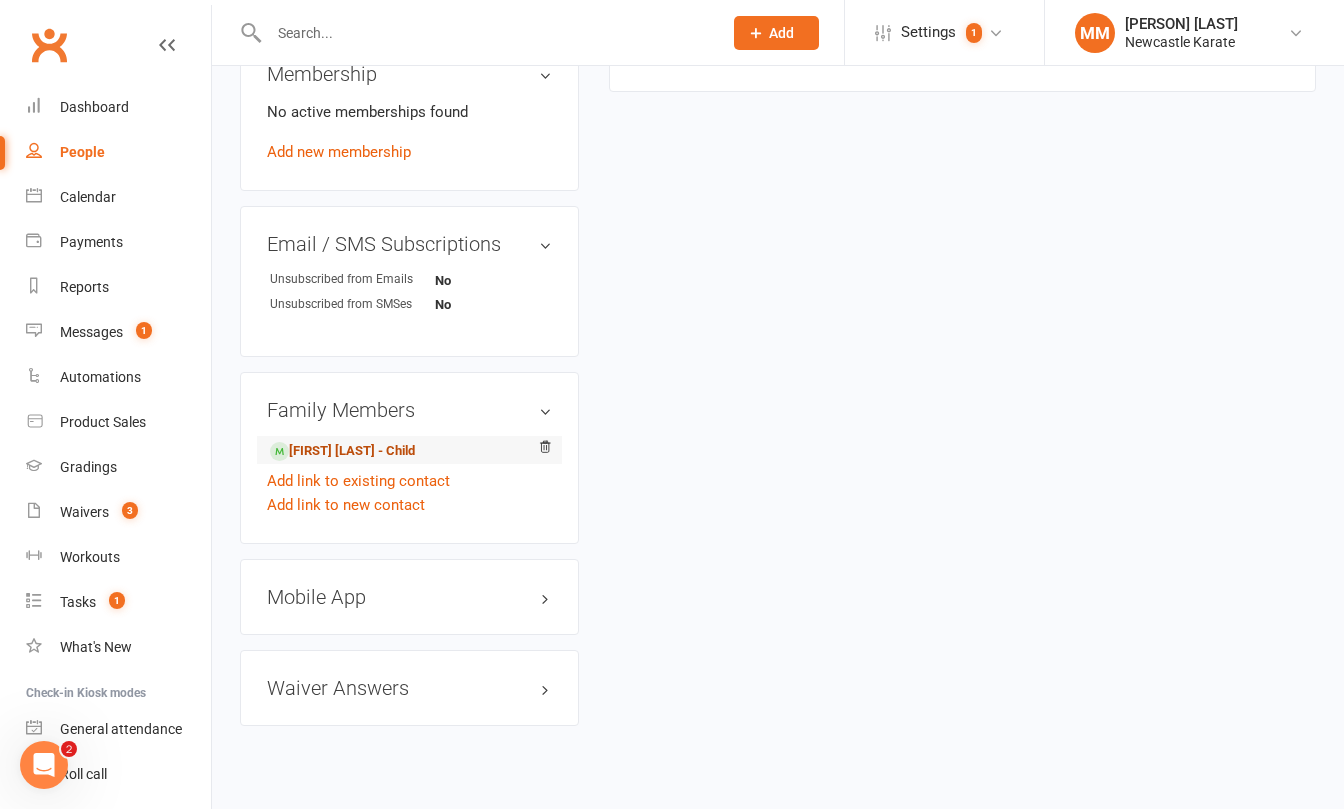 click on "[FIRST] [LAST] - Child" at bounding box center [342, 451] 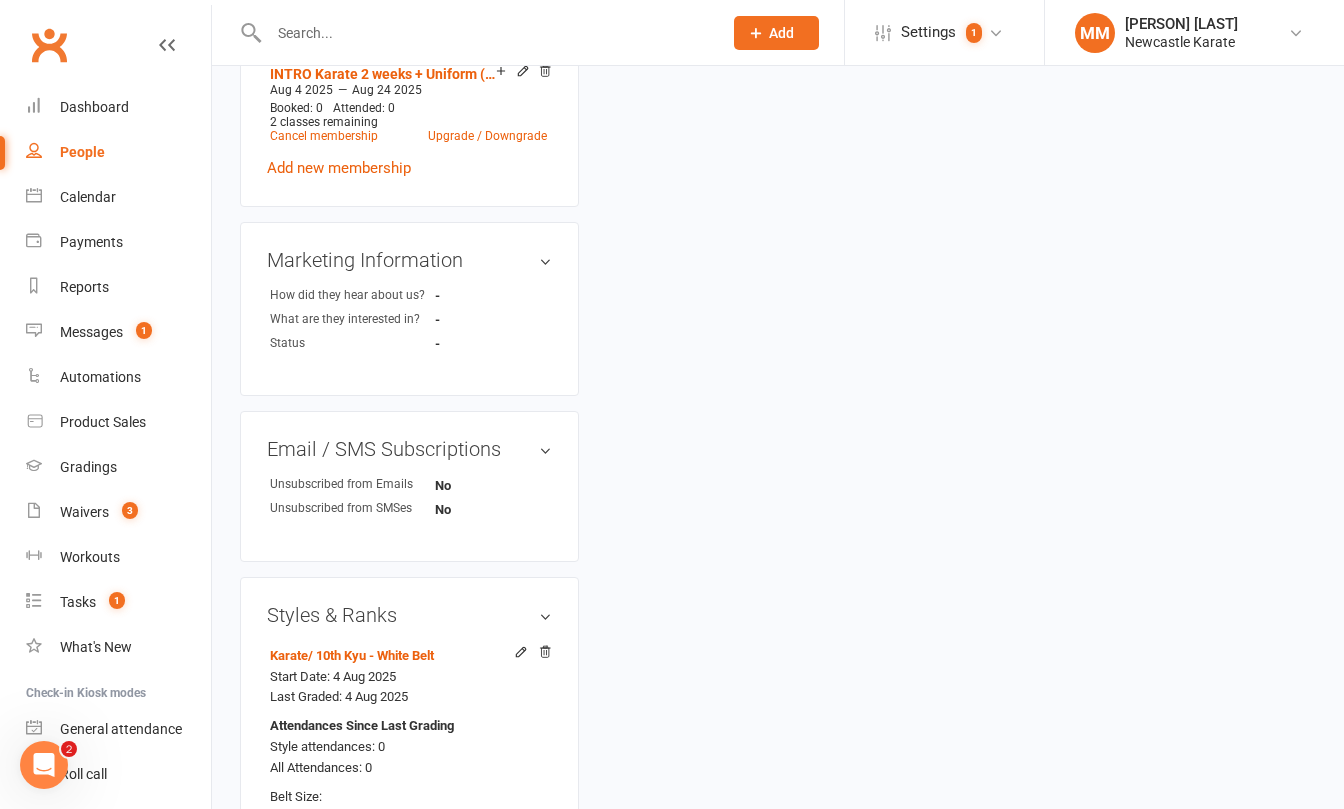 scroll, scrollTop: 0, scrollLeft: 0, axis: both 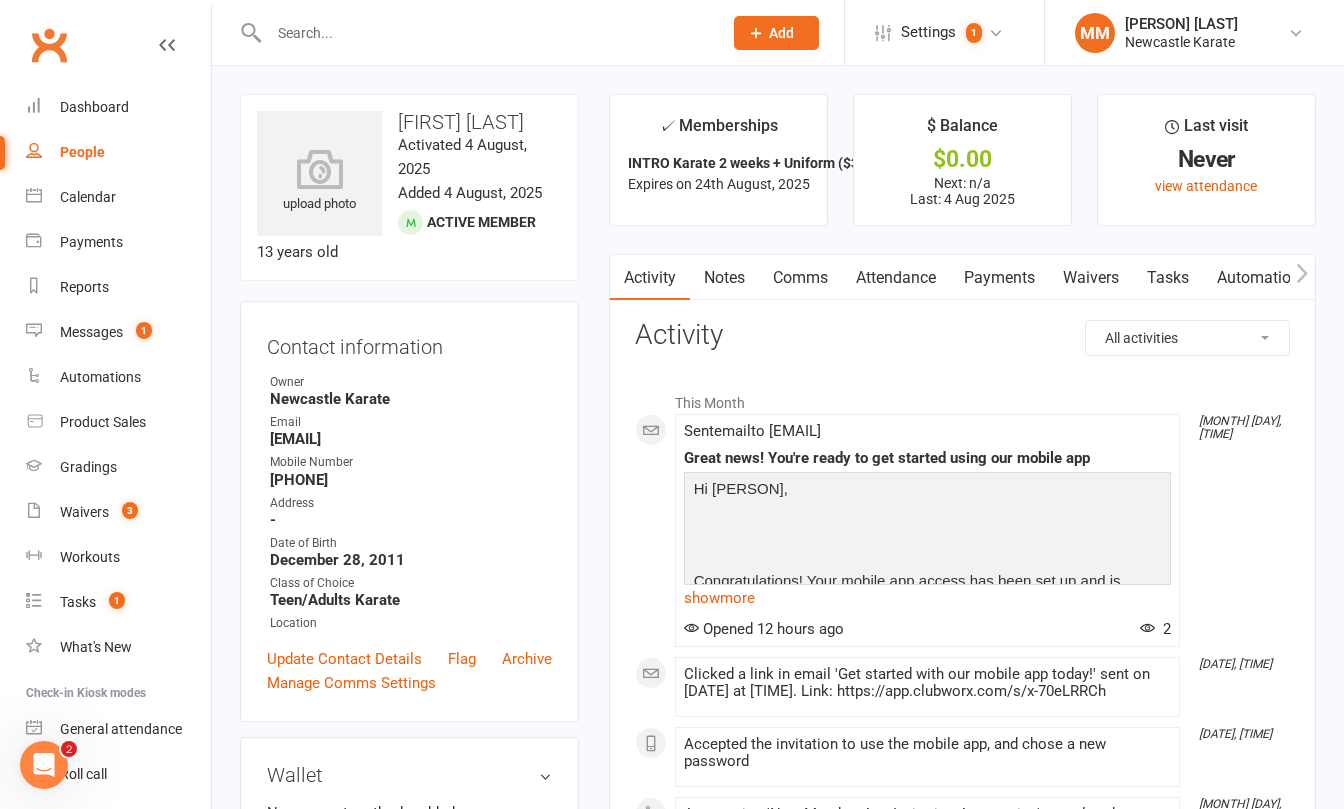 click on "Attendance" at bounding box center (896, 278) 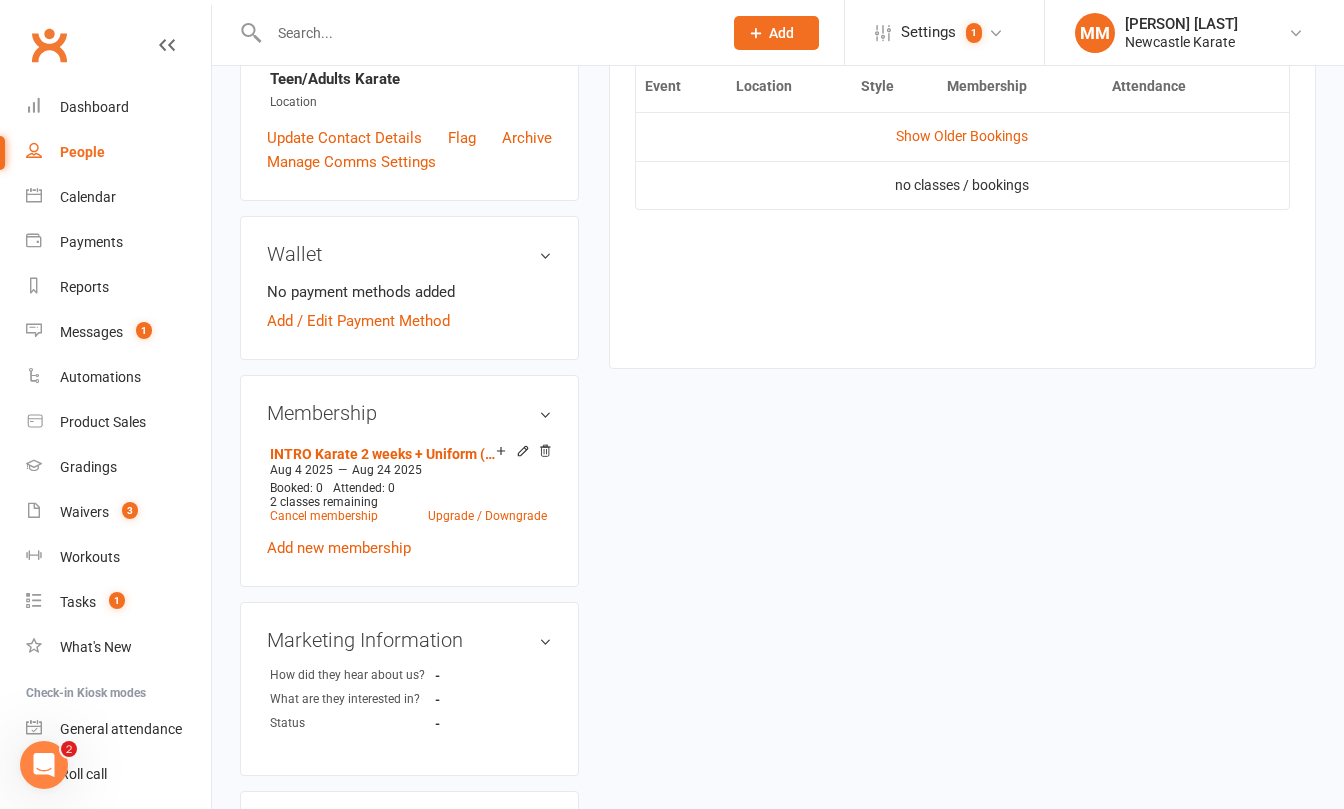 scroll, scrollTop: 523, scrollLeft: 0, axis: vertical 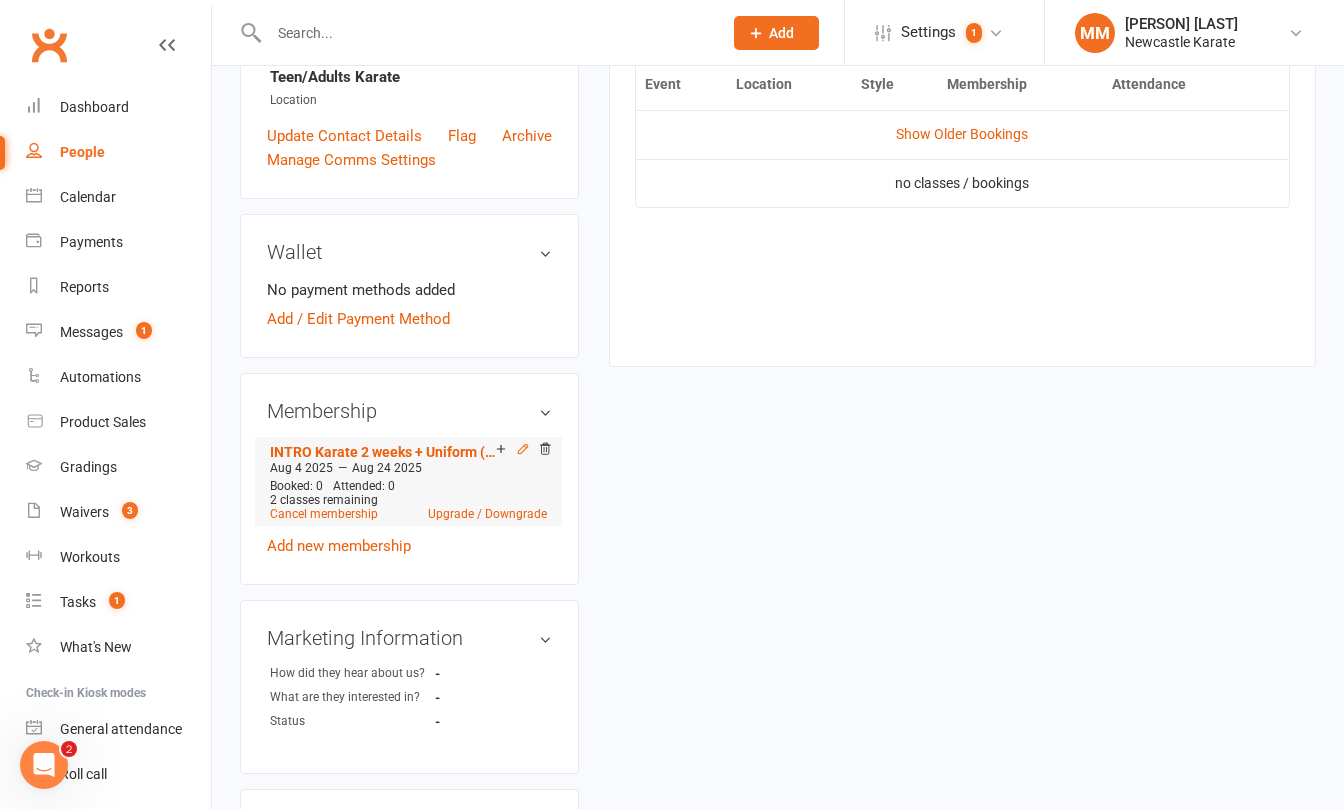click 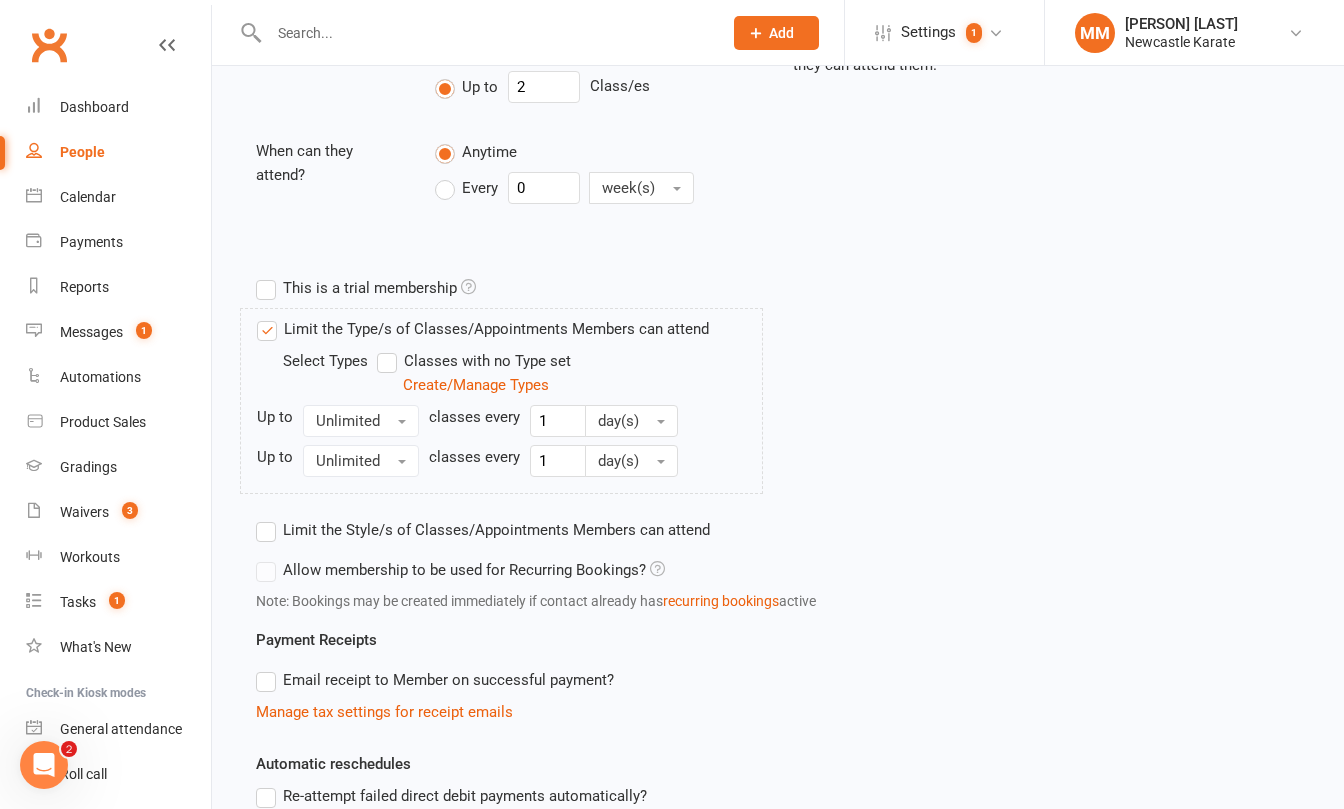 scroll, scrollTop: 0, scrollLeft: 0, axis: both 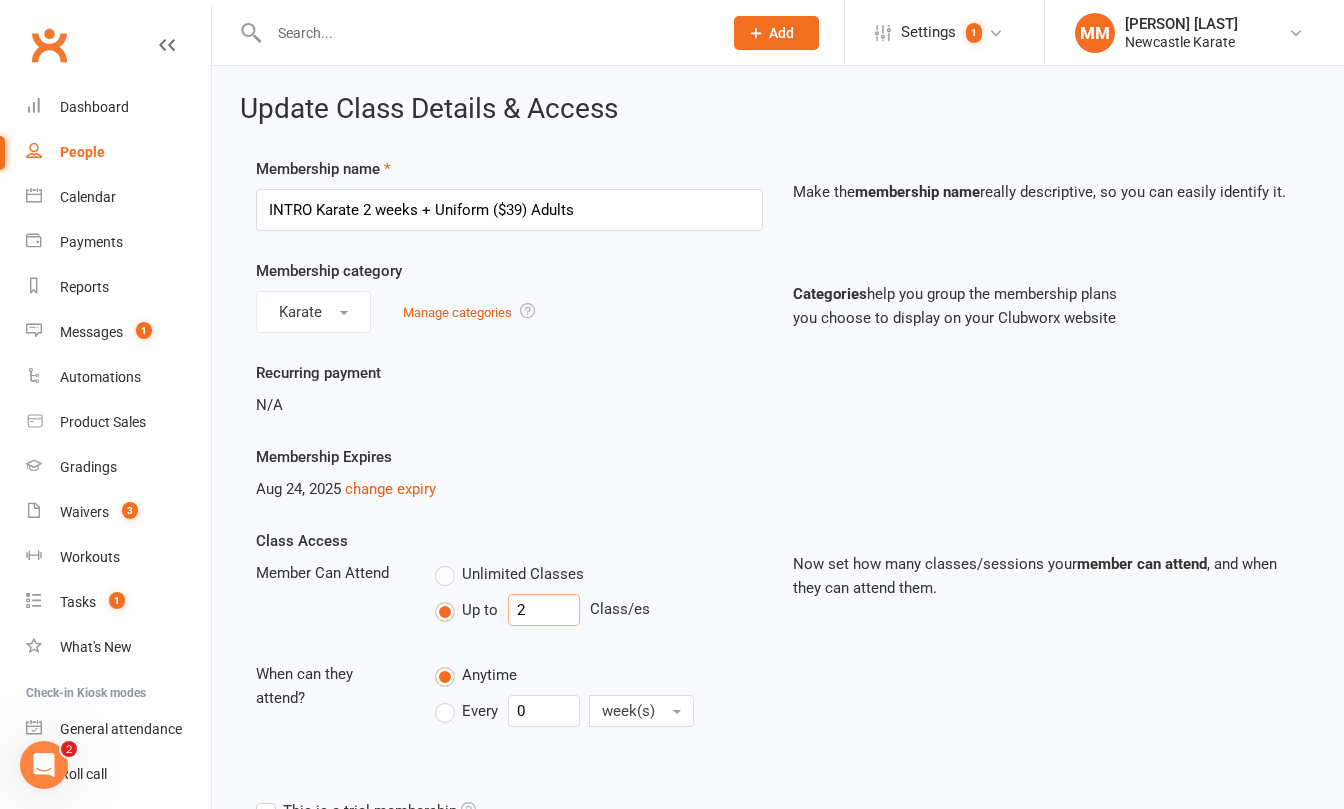 drag, startPoint x: 526, startPoint y: 609, endPoint x: 507, endPoint y: 609, distance: 19 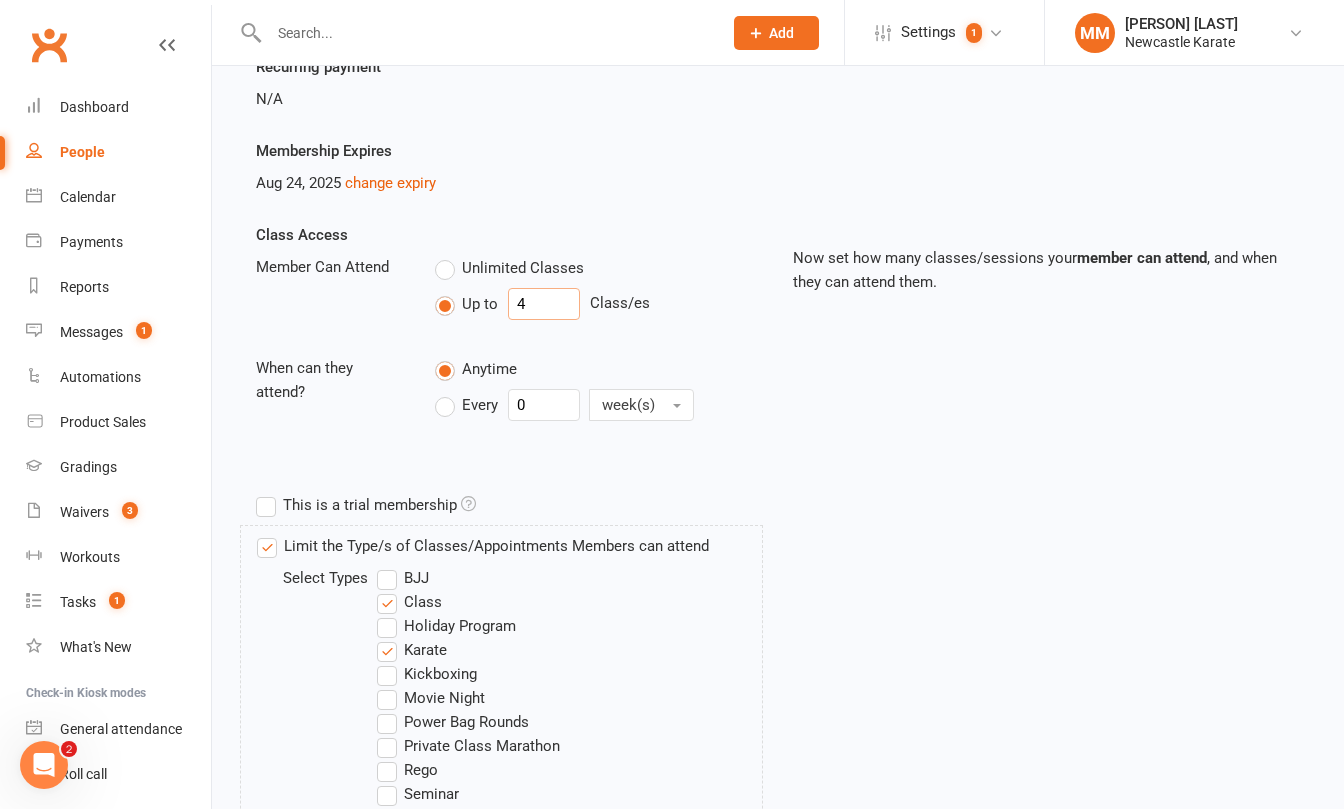 scroll, scrollTop: 1093, scrollLeft: 0, axis: vertical 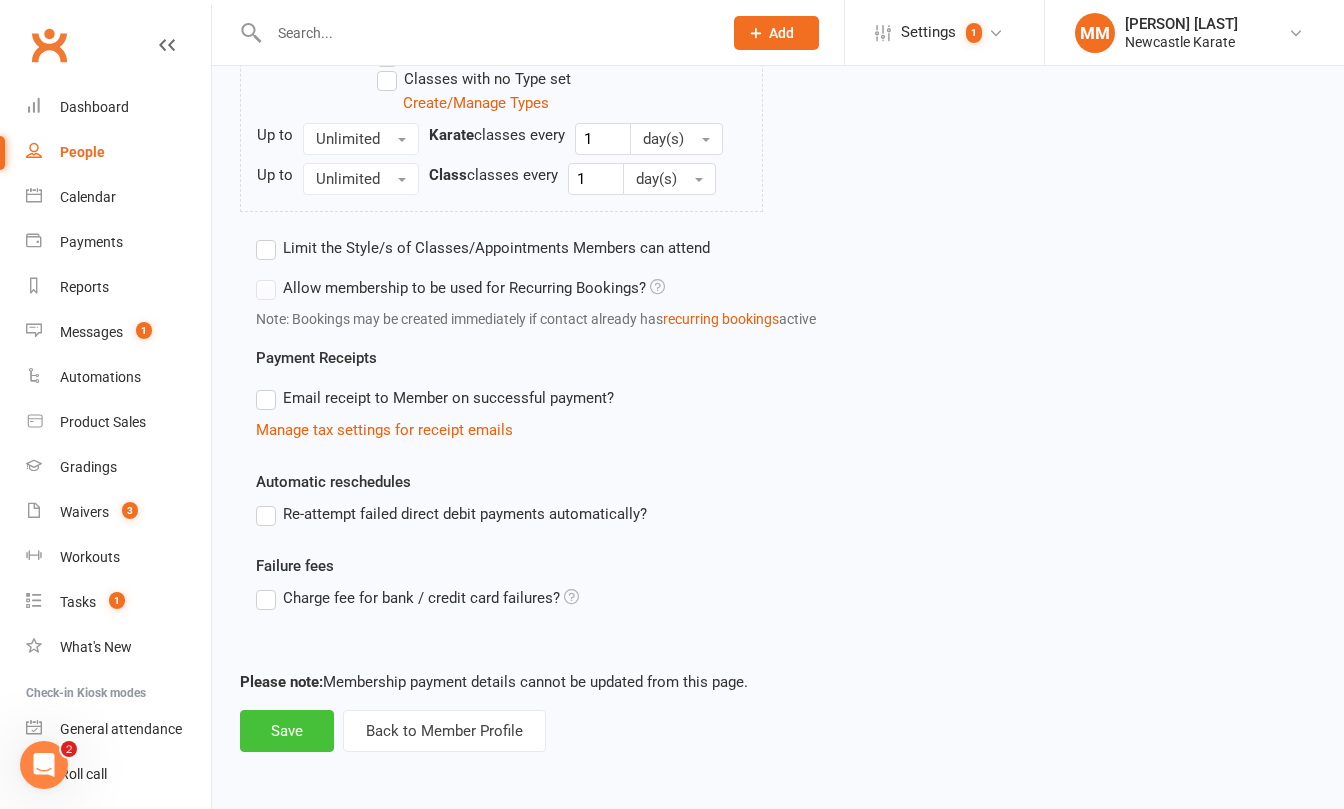 type on "4" 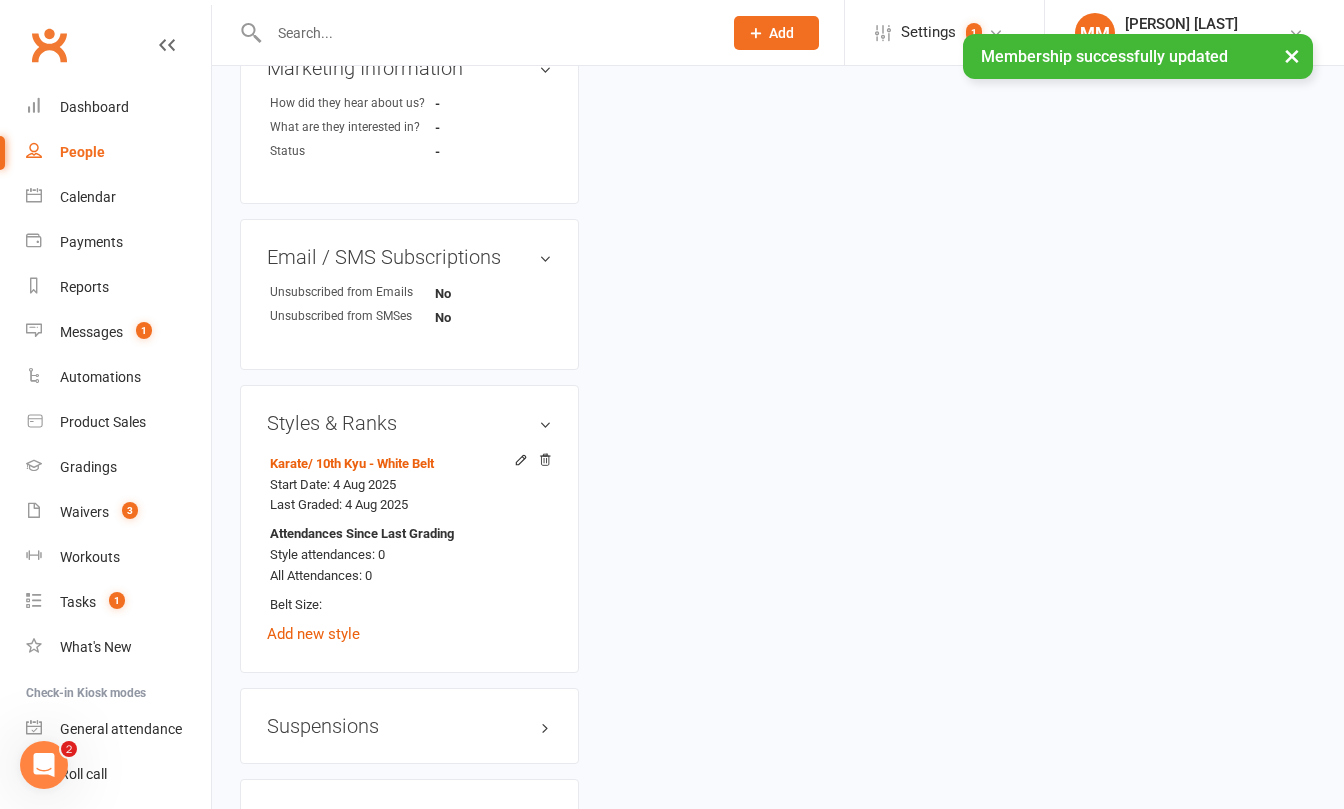 scroll, scrollTop: 0, scrollLeft: 0, axis: both 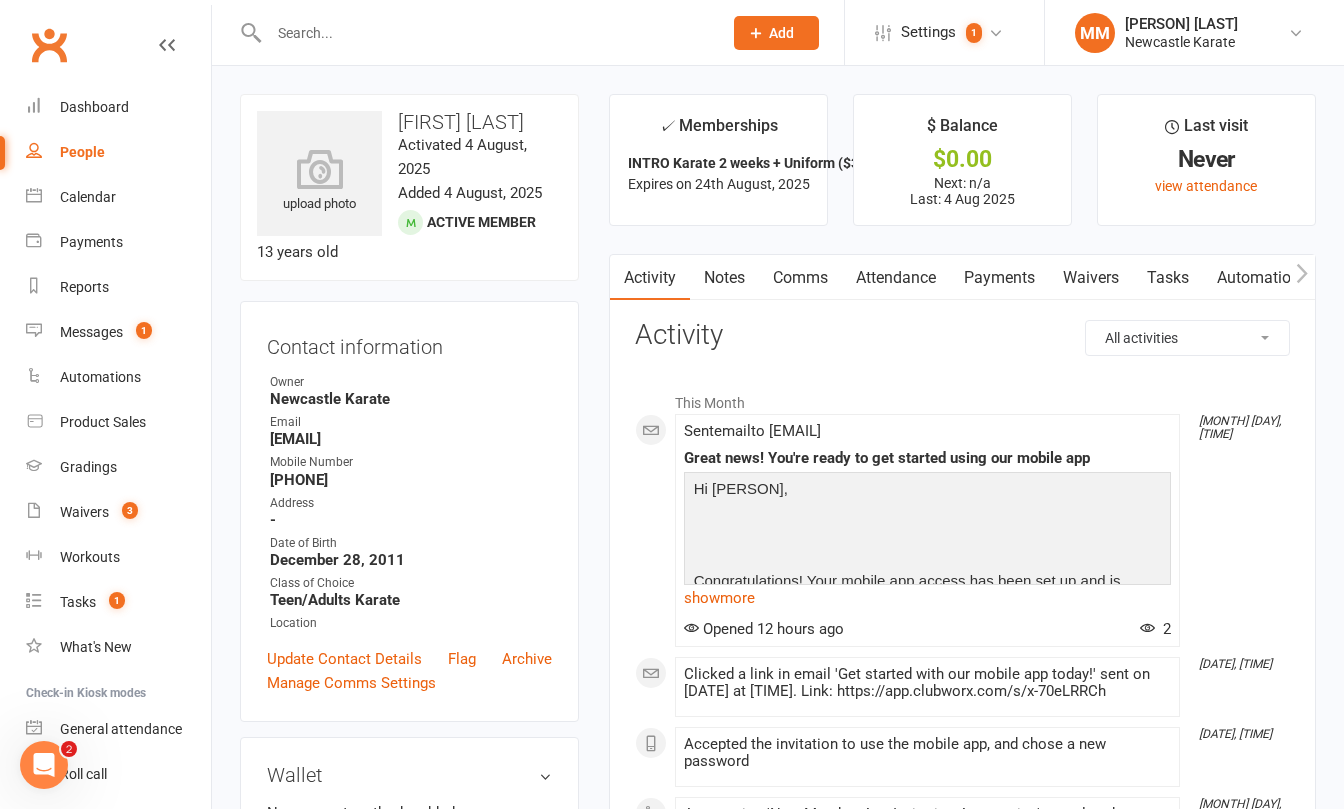 click at bounding box center [485, 33] 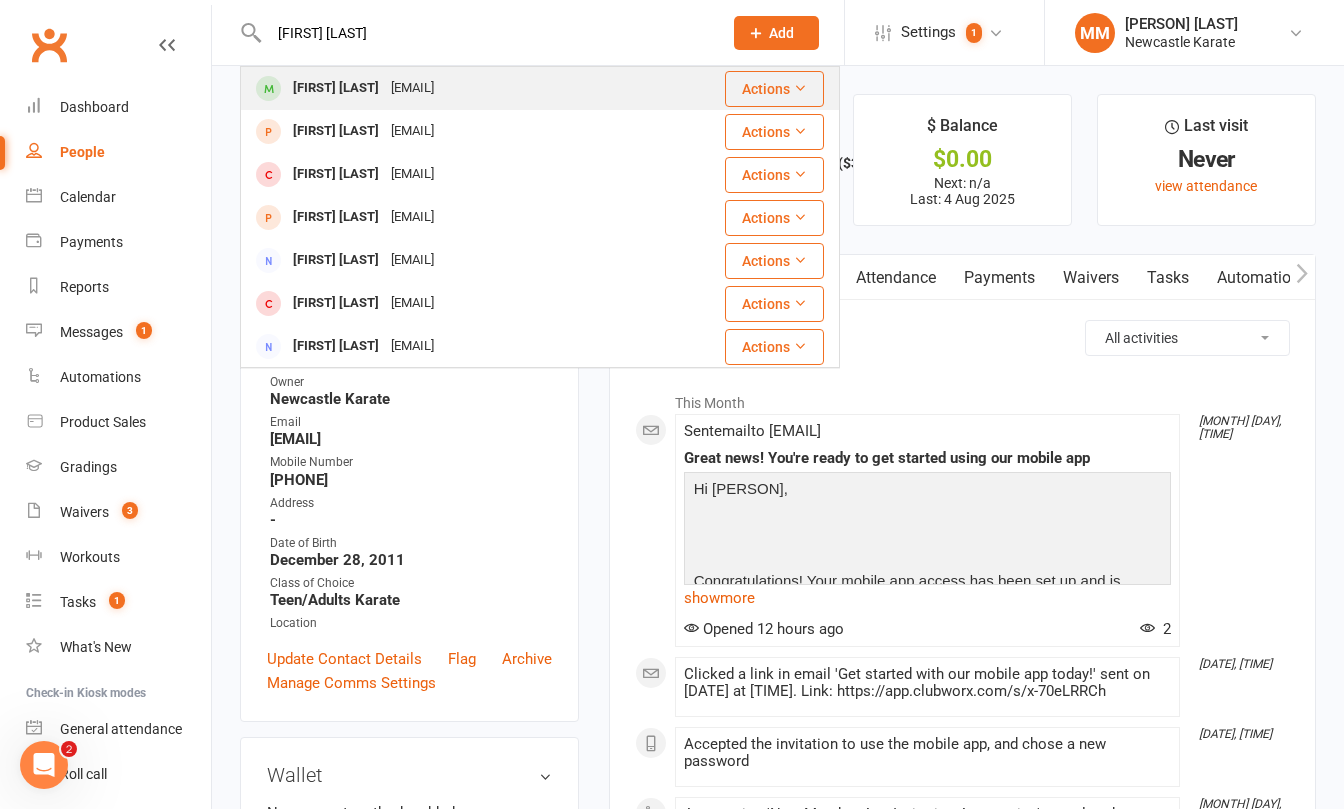type on "[FIRST] [LAST]" 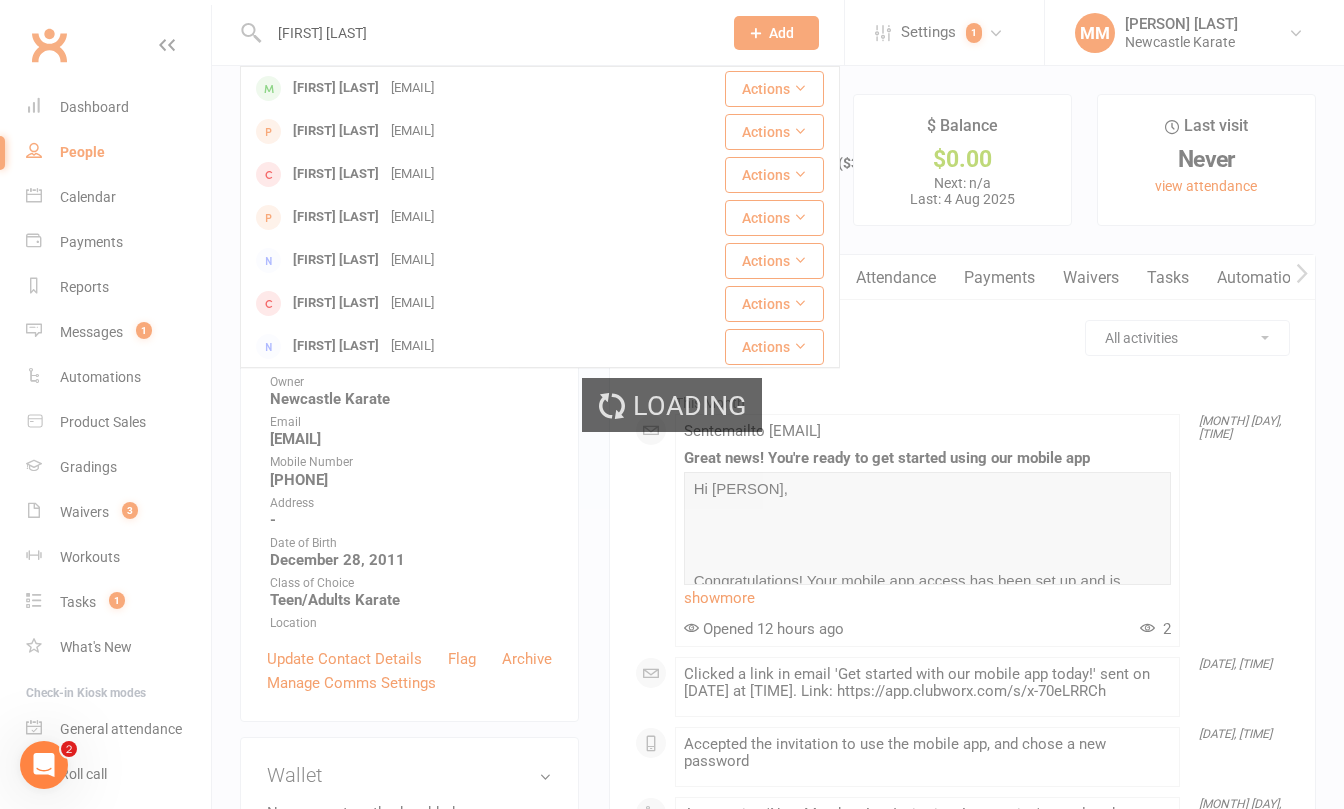 type 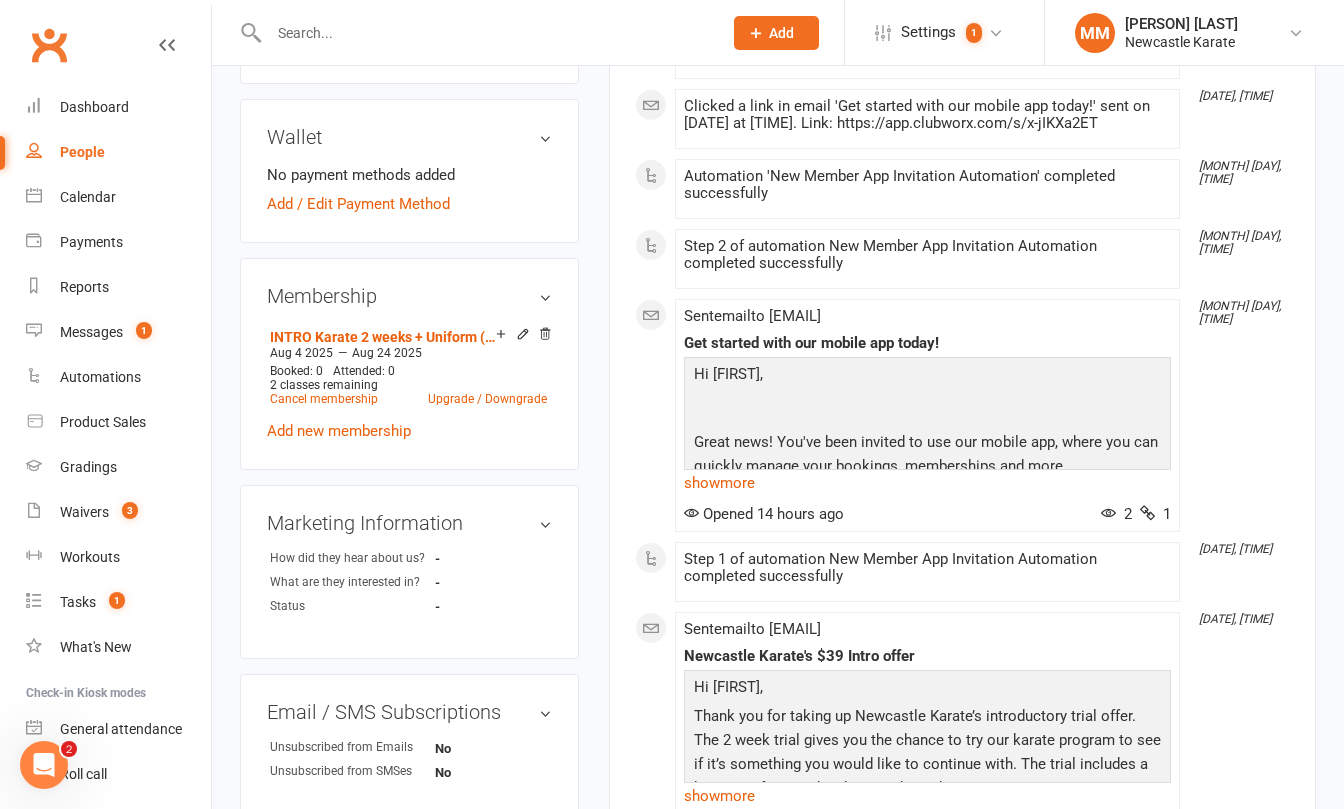 scroll, scrollTop: 640, scrollLeft: 0, axis: vertical 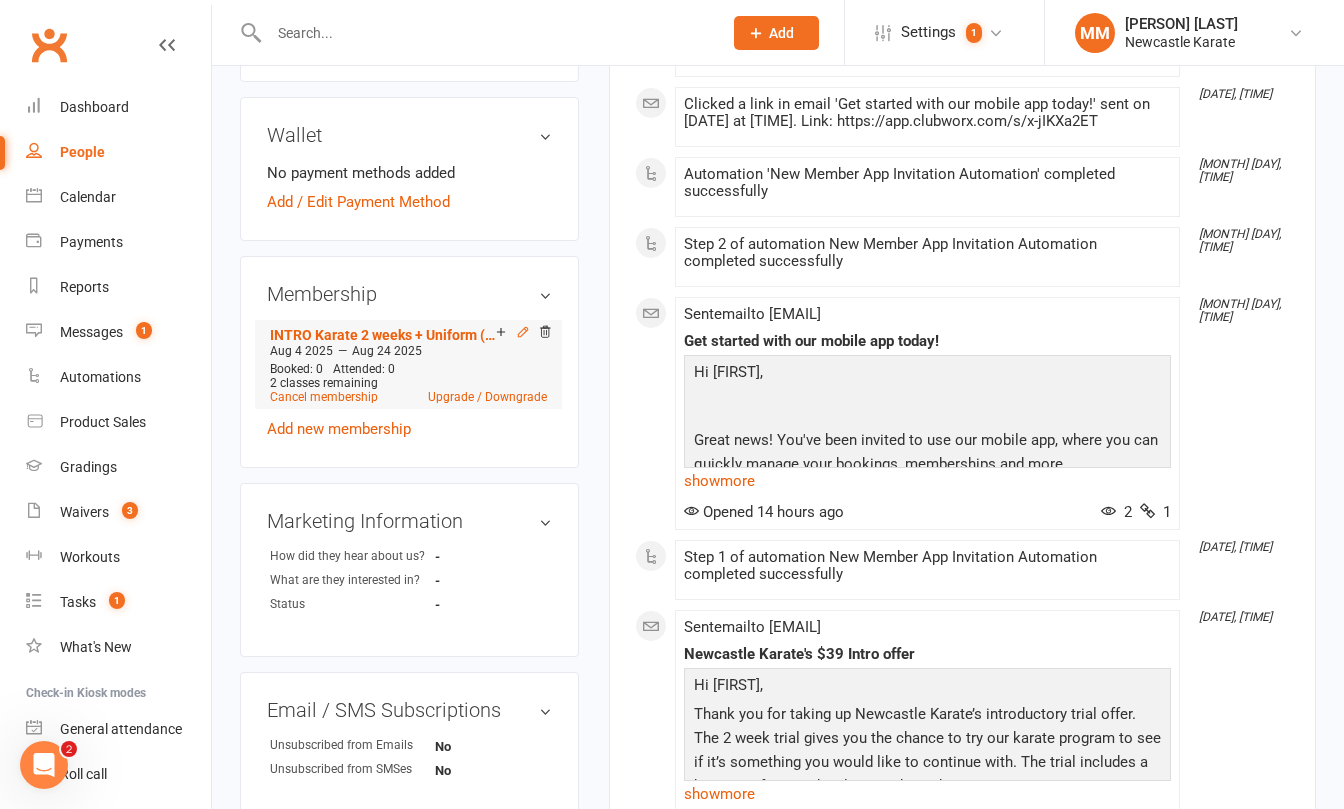 click 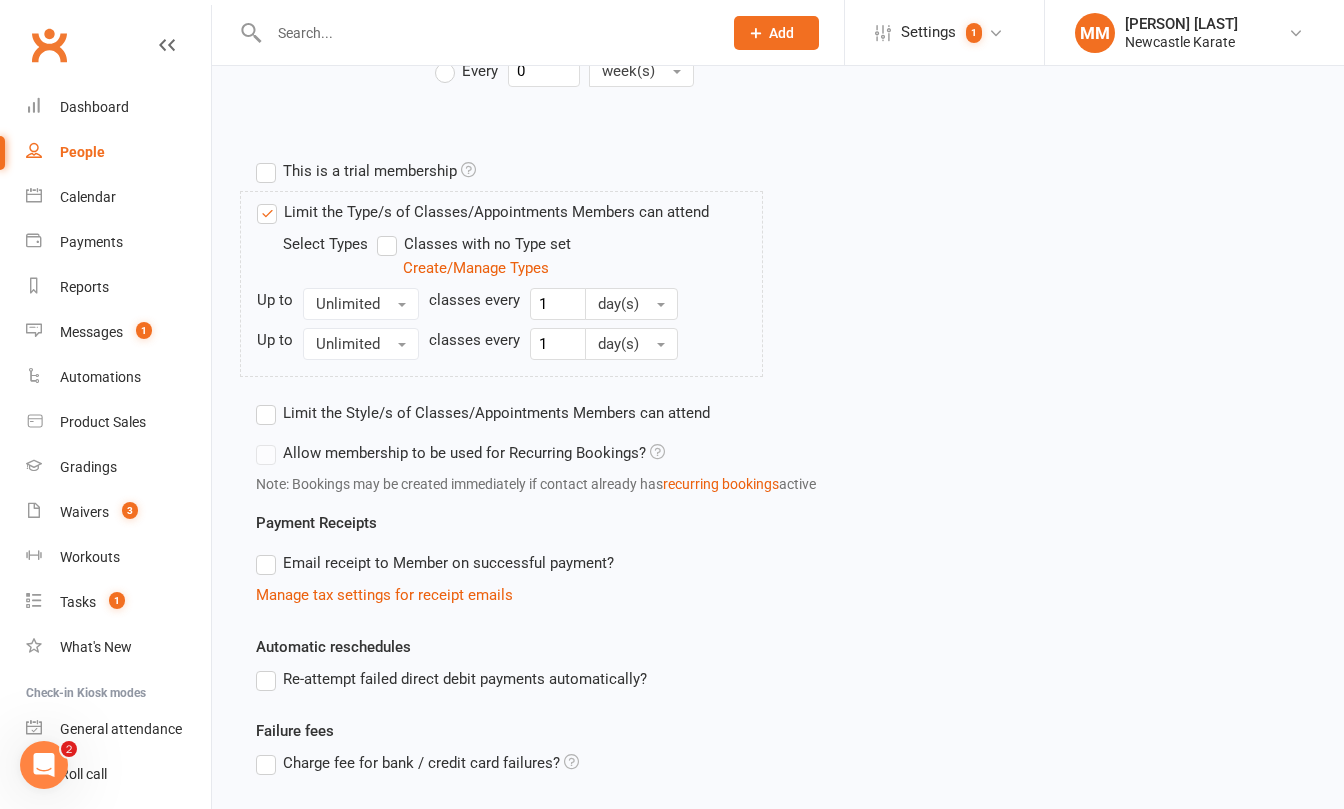 scroll, scrollTop: 0, scrollLeft: 0, axis: both 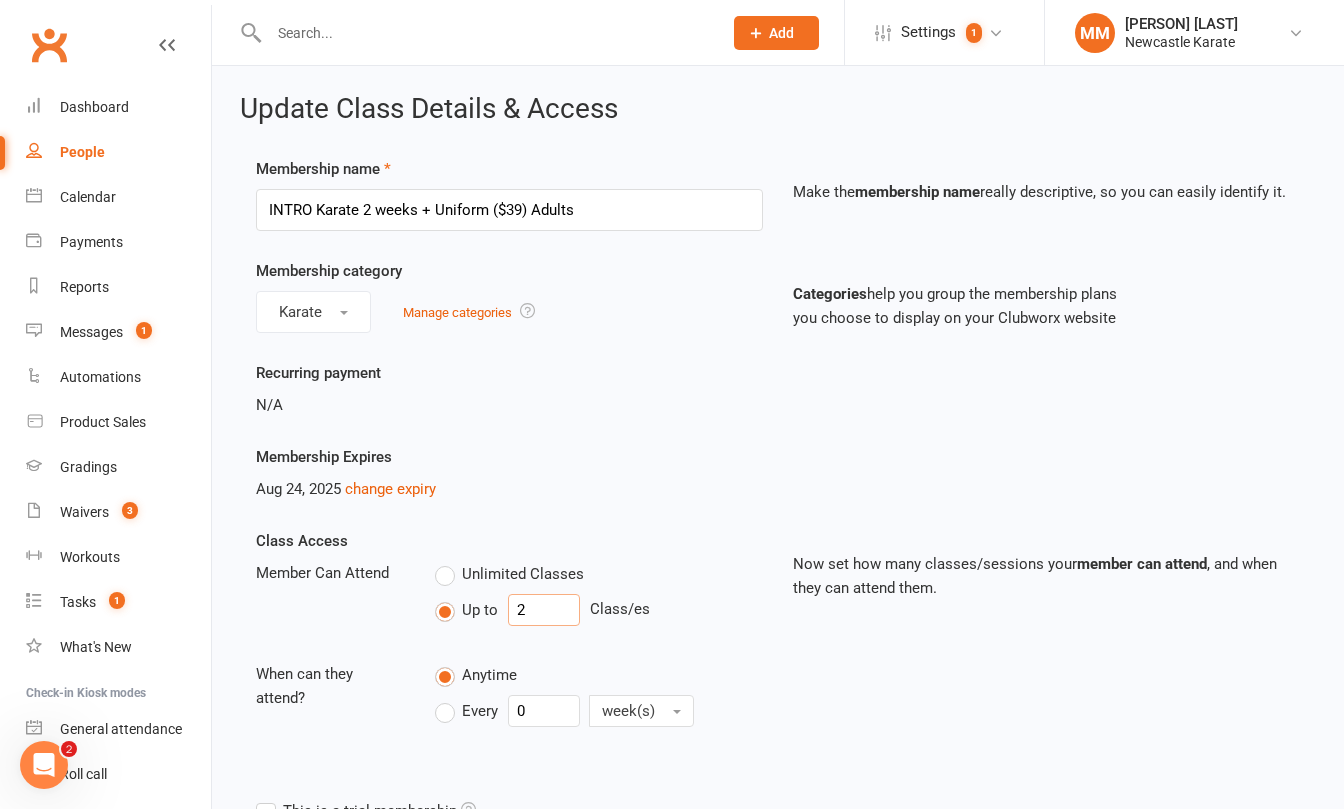 click on "2" at bounding box center [544, 610] 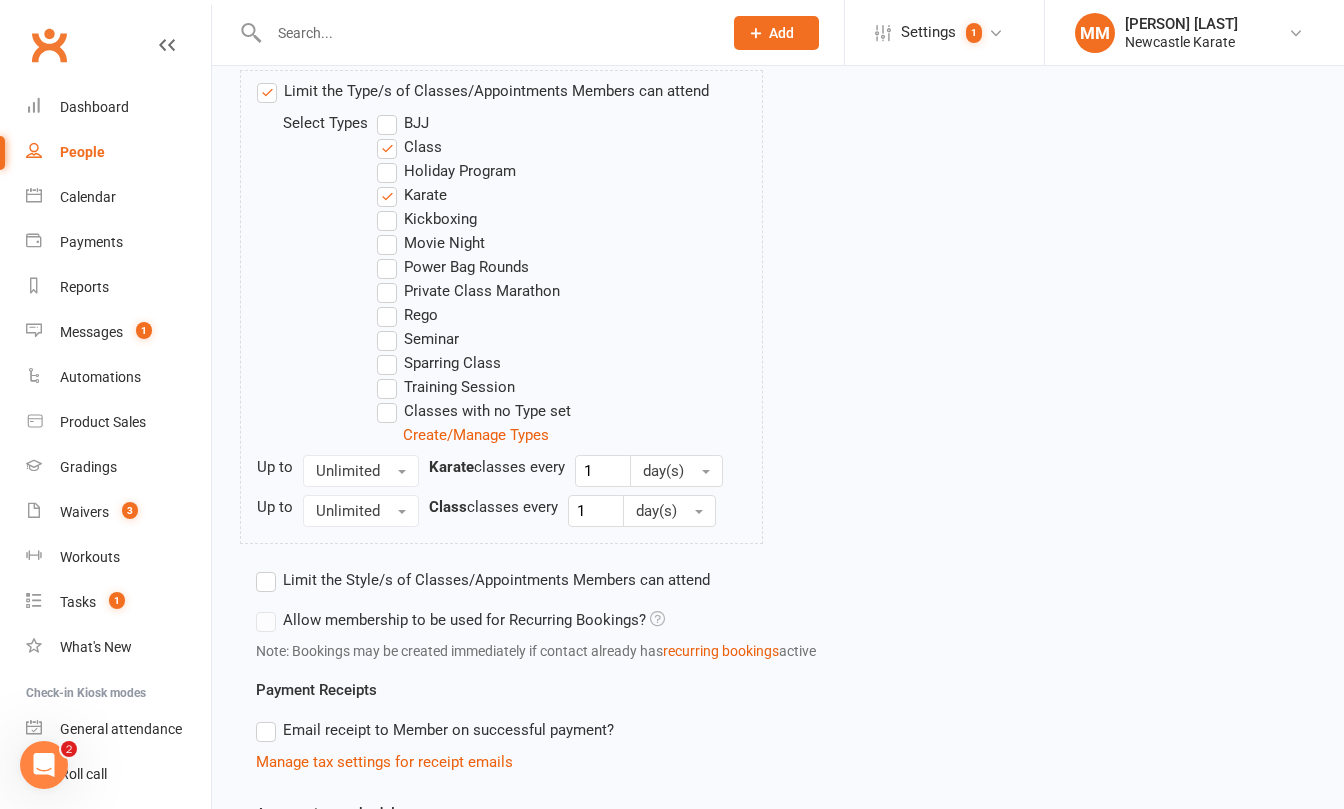 scroll, scrollTop: 1093, scrollLeft: 0, axis: vertical 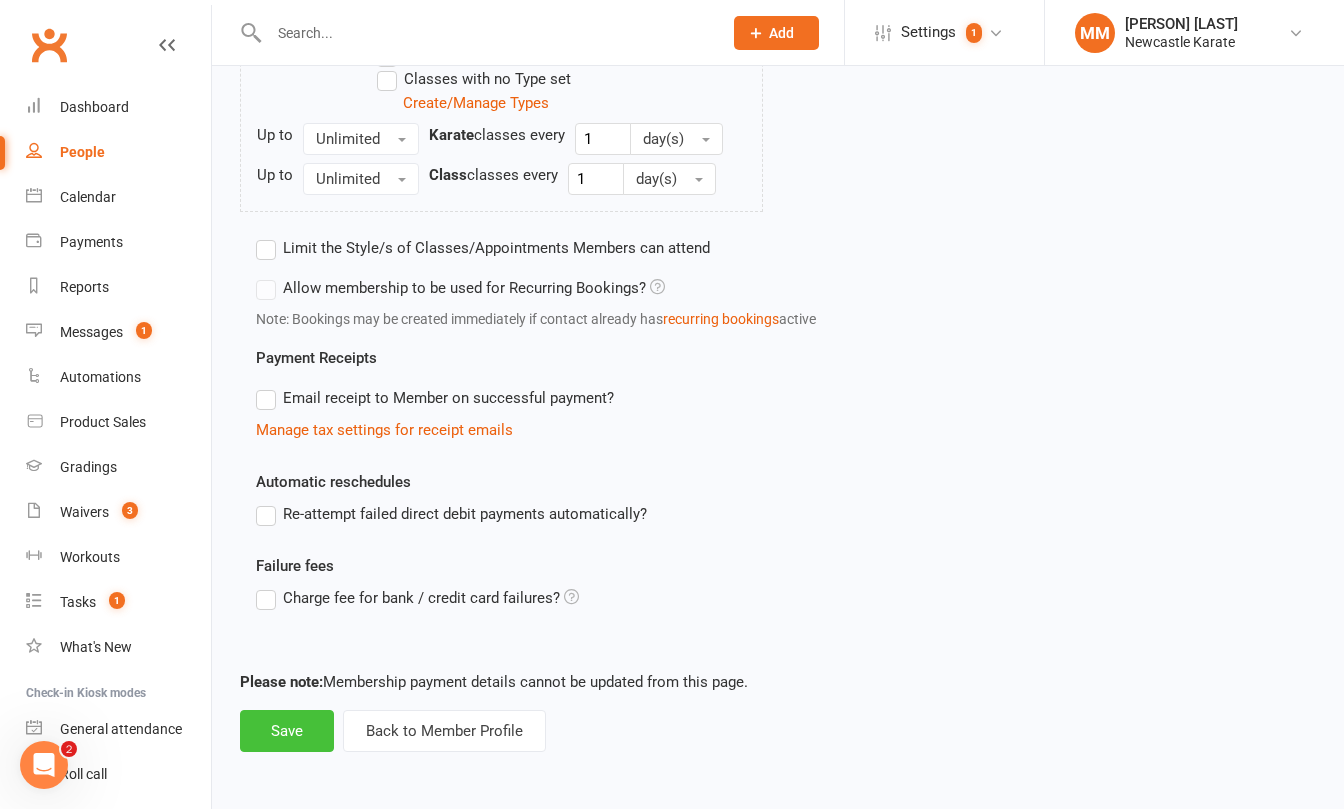 type on "4" 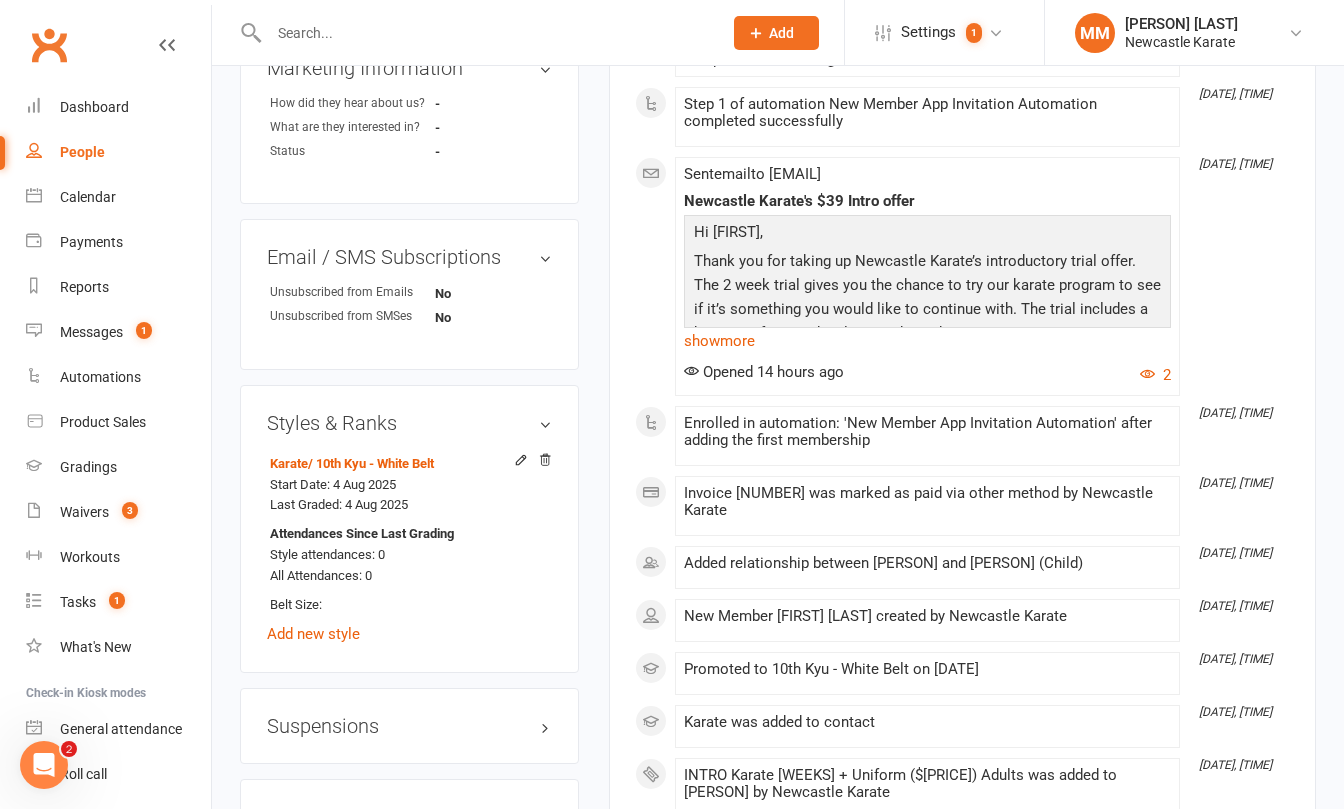 scroll, scrollTop: 0, scrollLeft: 0, axis: both 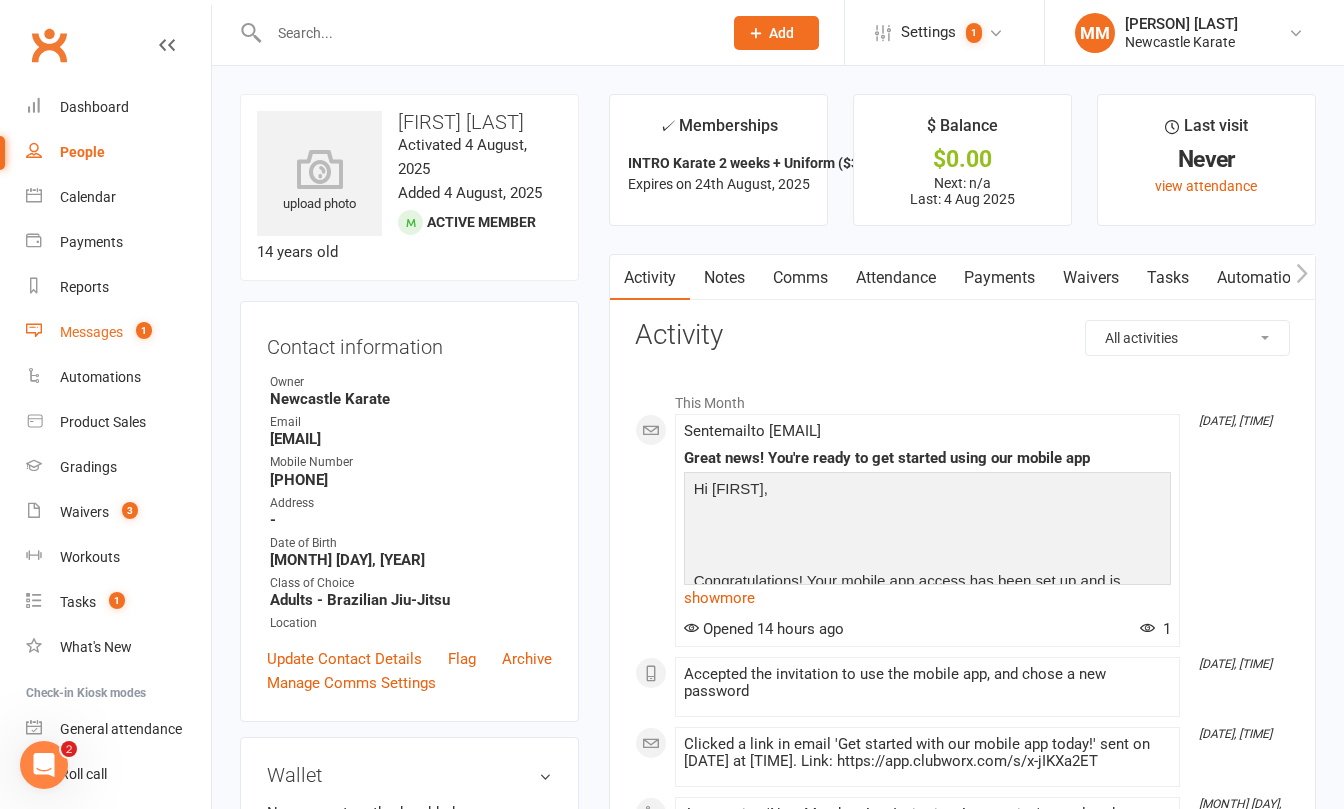 click on "Messages" at bounding box center [91, 332] 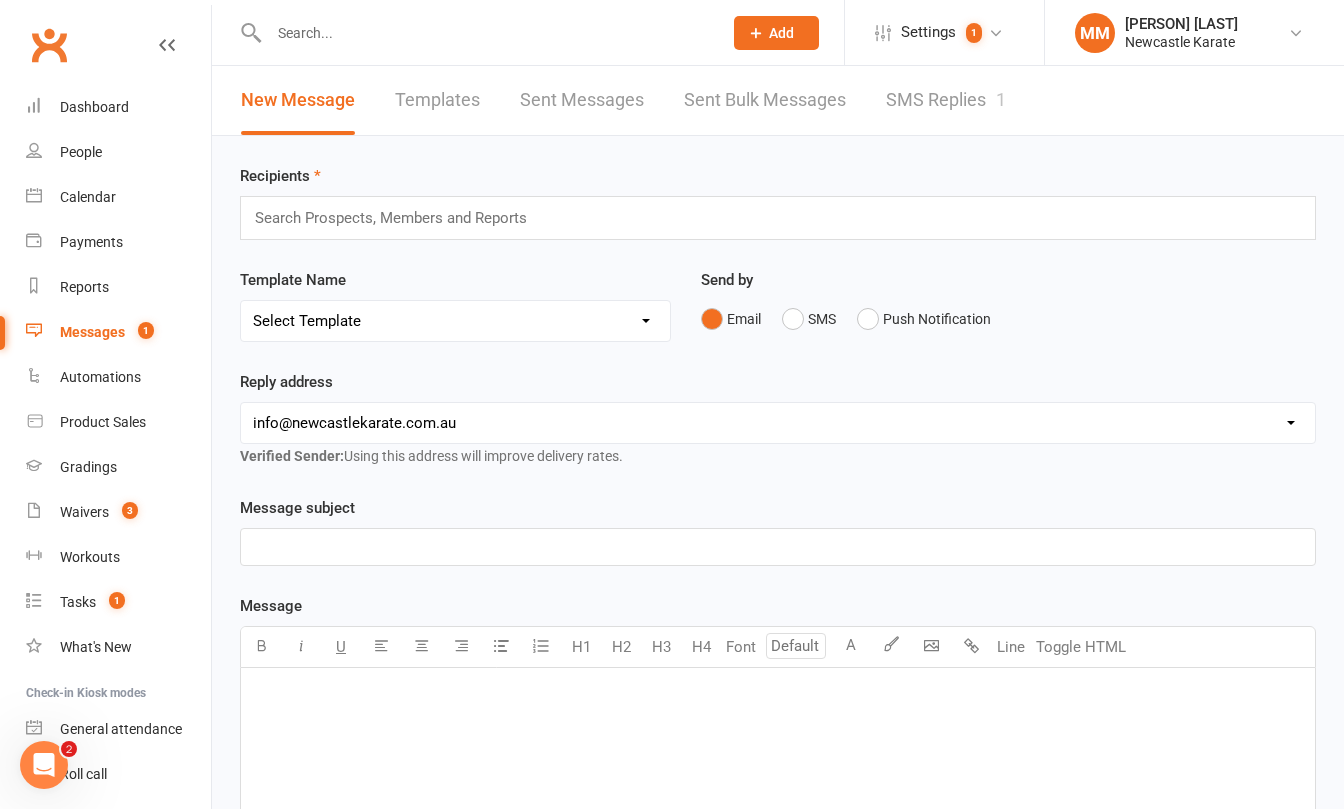 click on "SMS Replies  1" at bounding box center [946, 100] 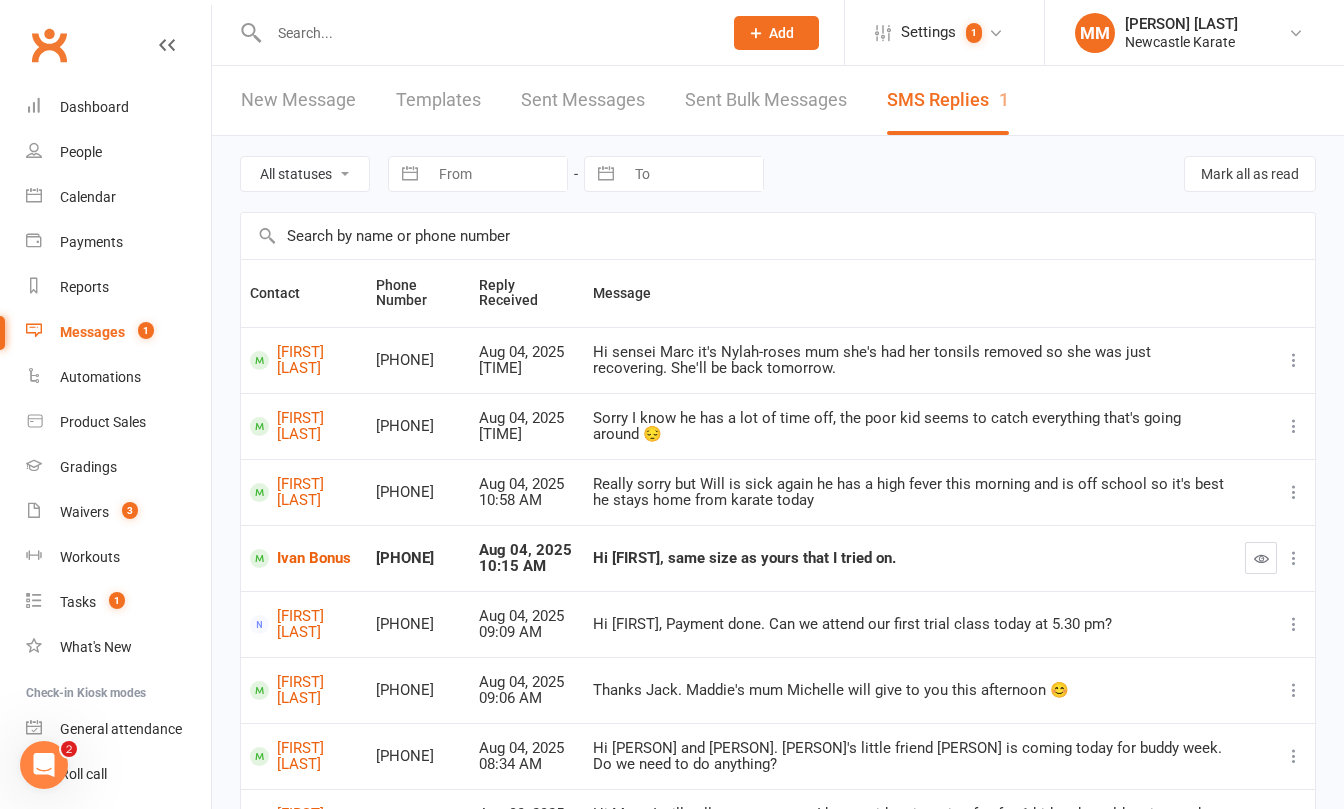 click on "Messages" at bounding box center [92, 332] 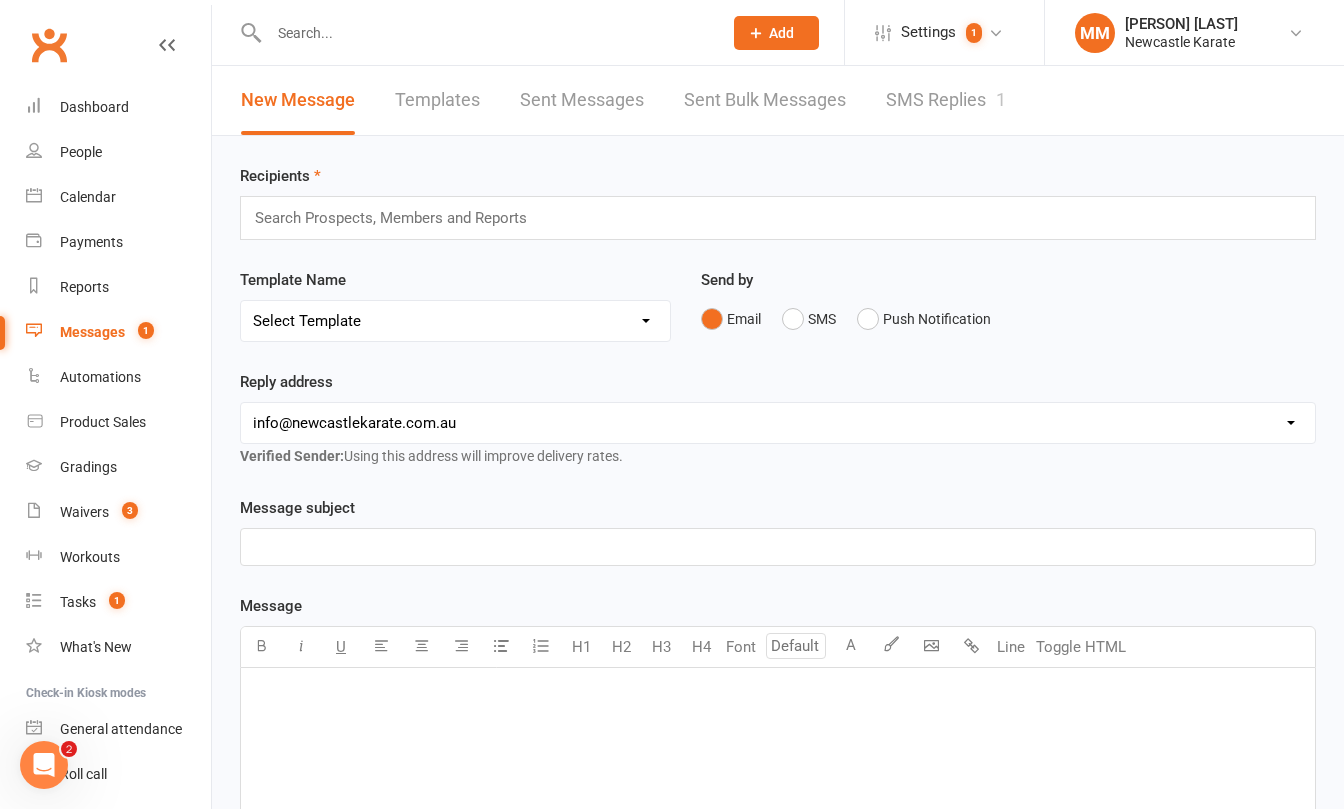 click at bounding box center (485, 33) 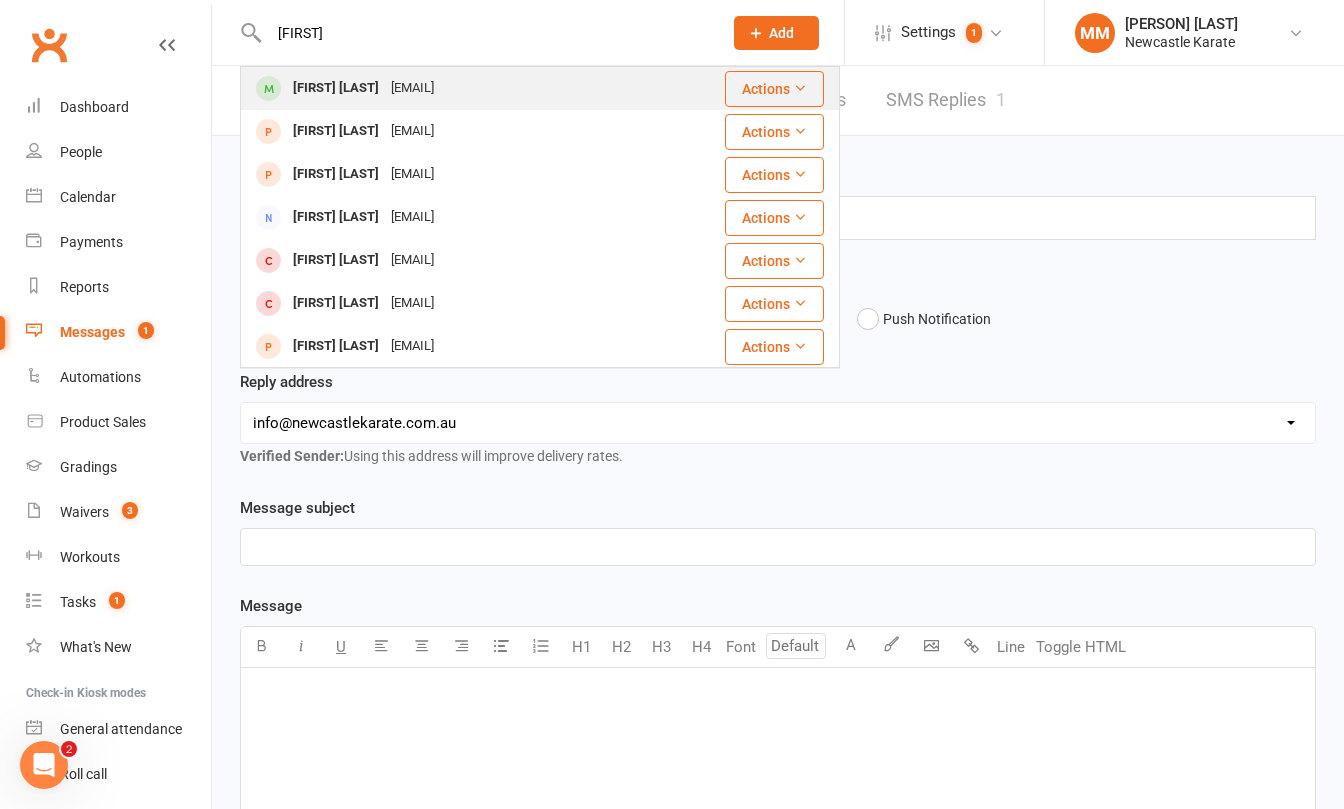 type on "[FIRST]" 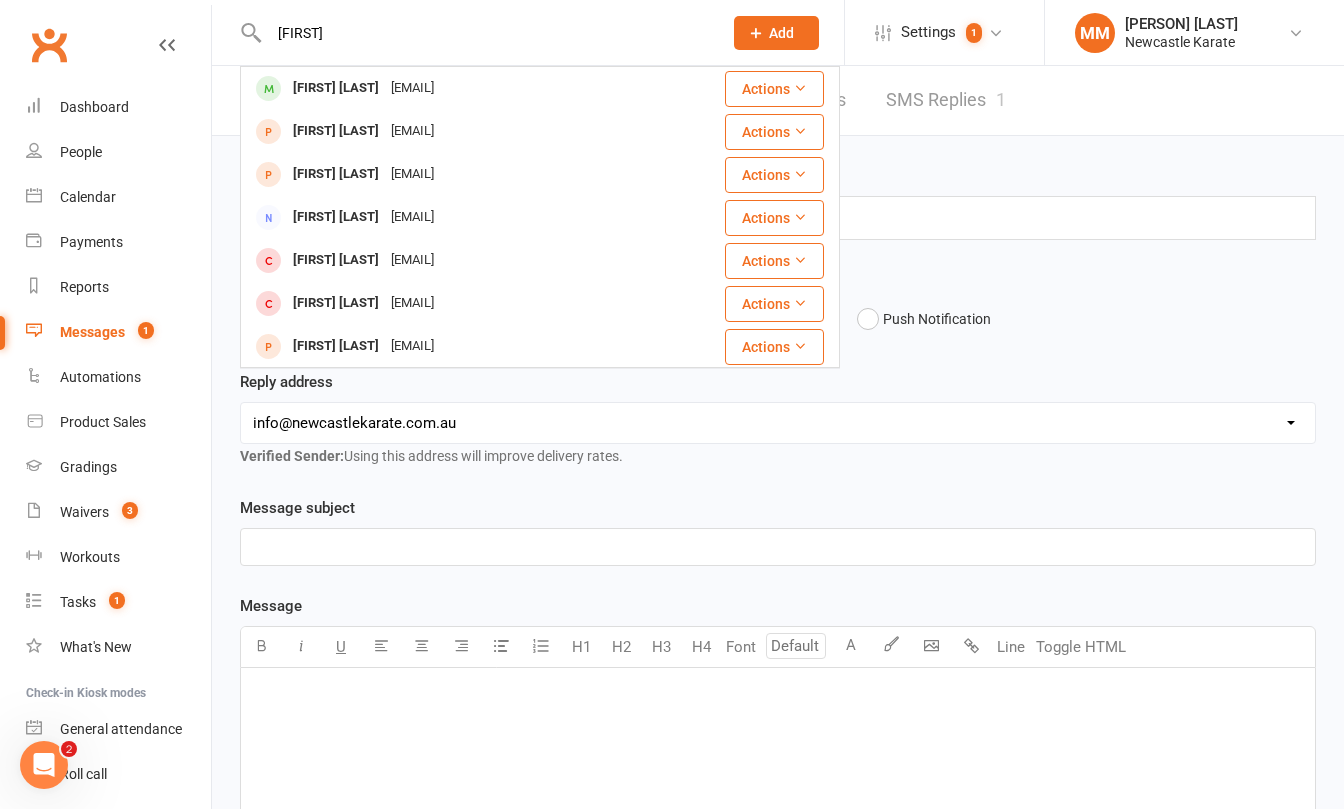 type 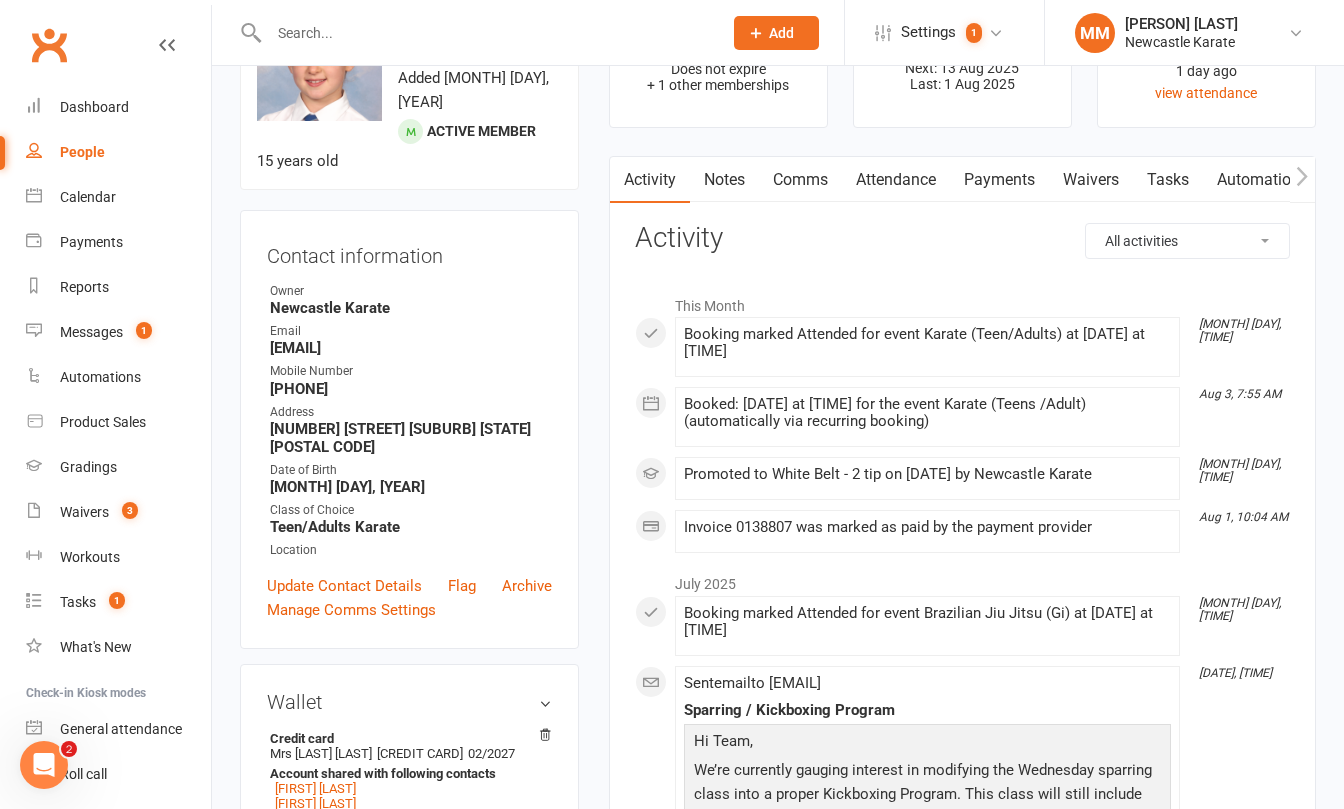 scroll, scrollTop: 0, scrollLeft: 0, axis: both 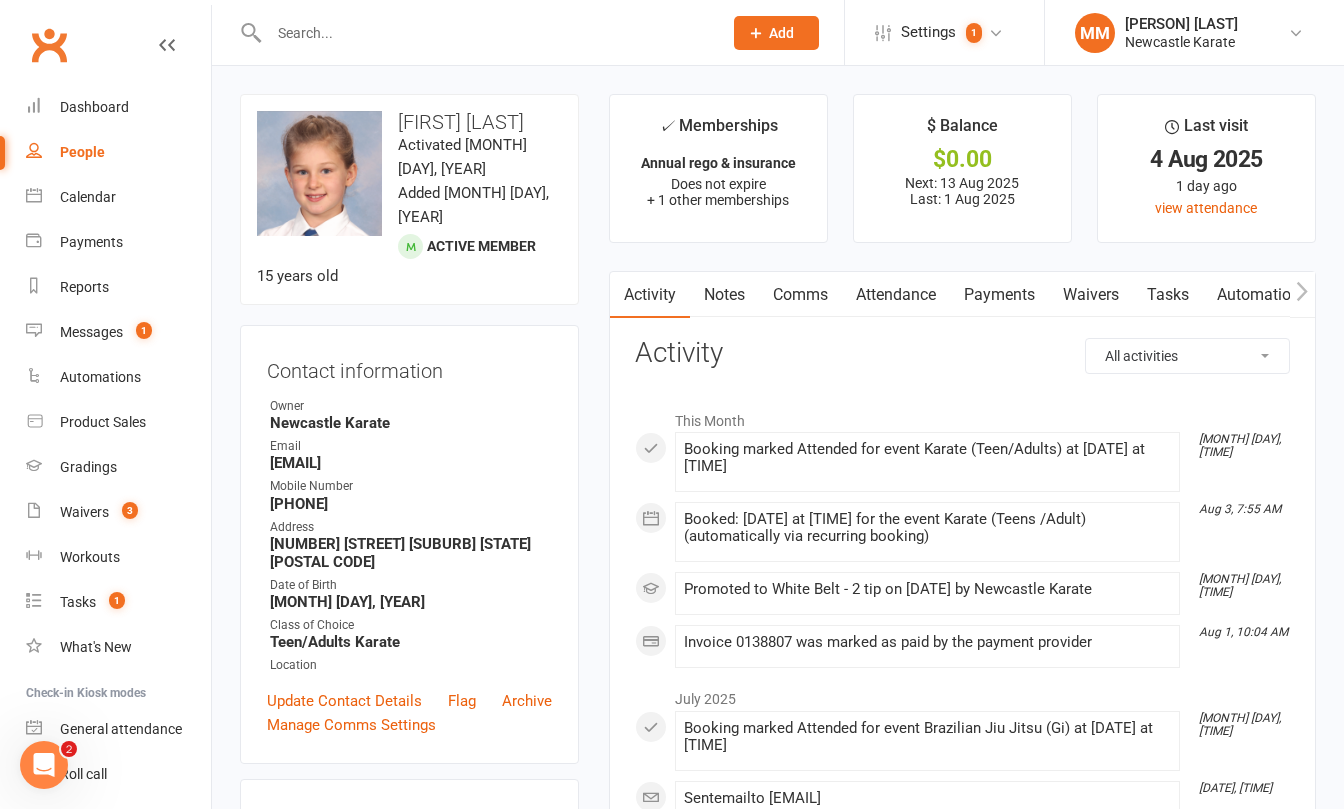click on "Comms" at bounding box center (800, 295) 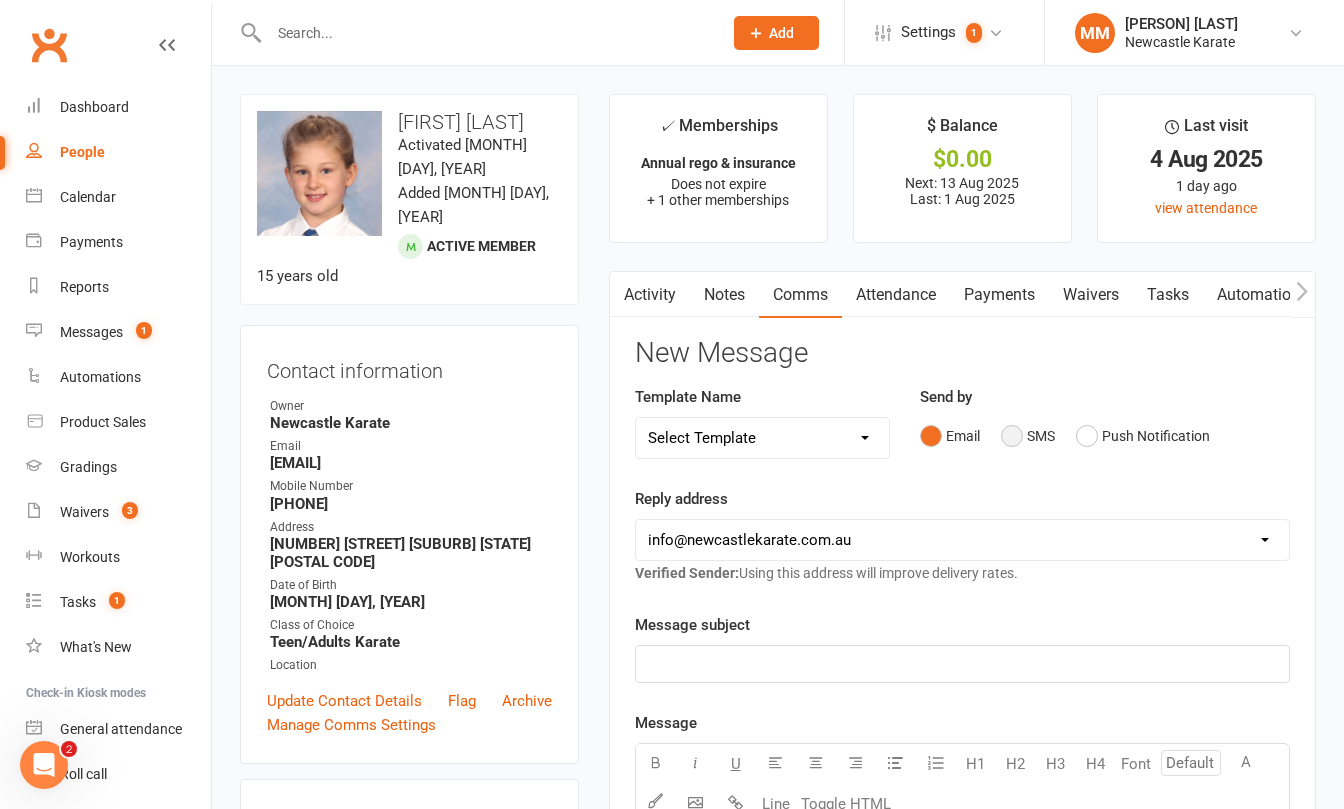 click on "SMS" at bounding box center (1028, 436) 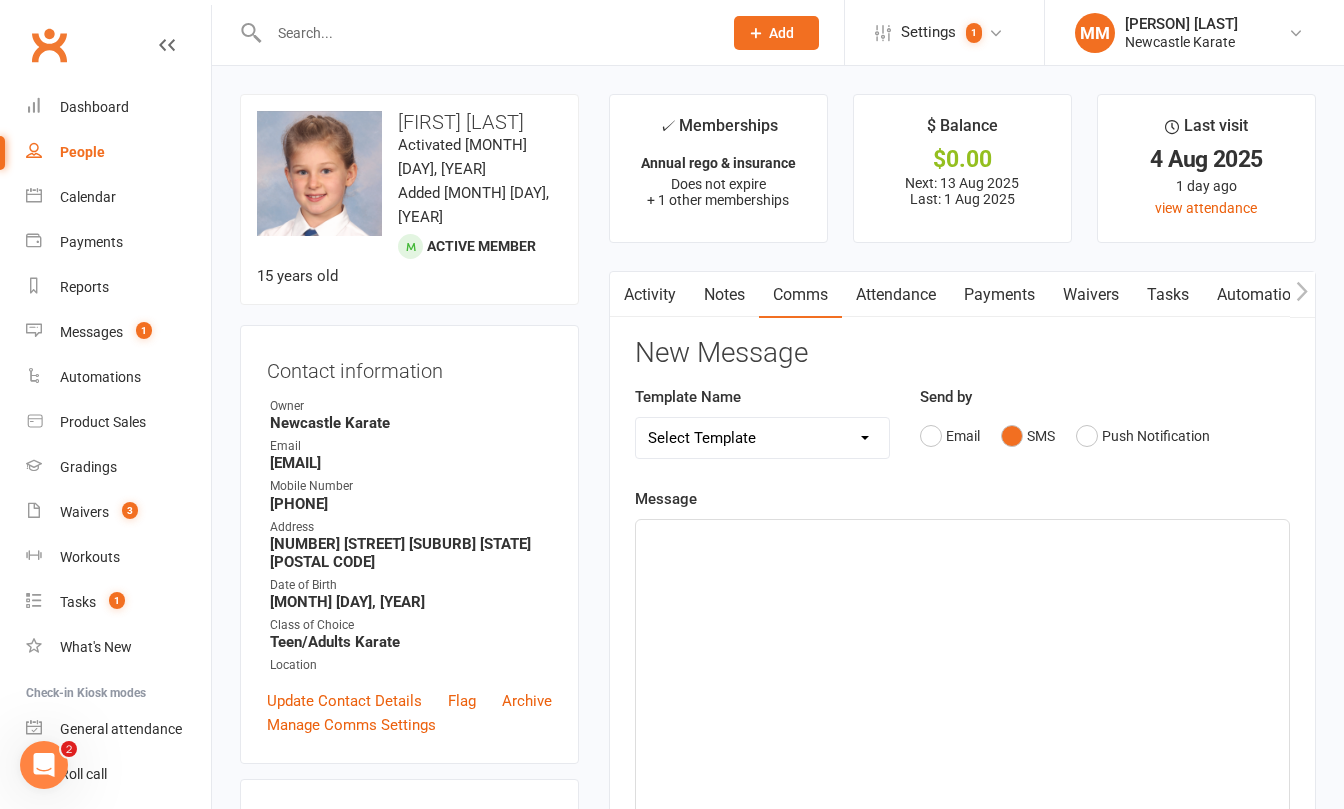 click on "﻿" 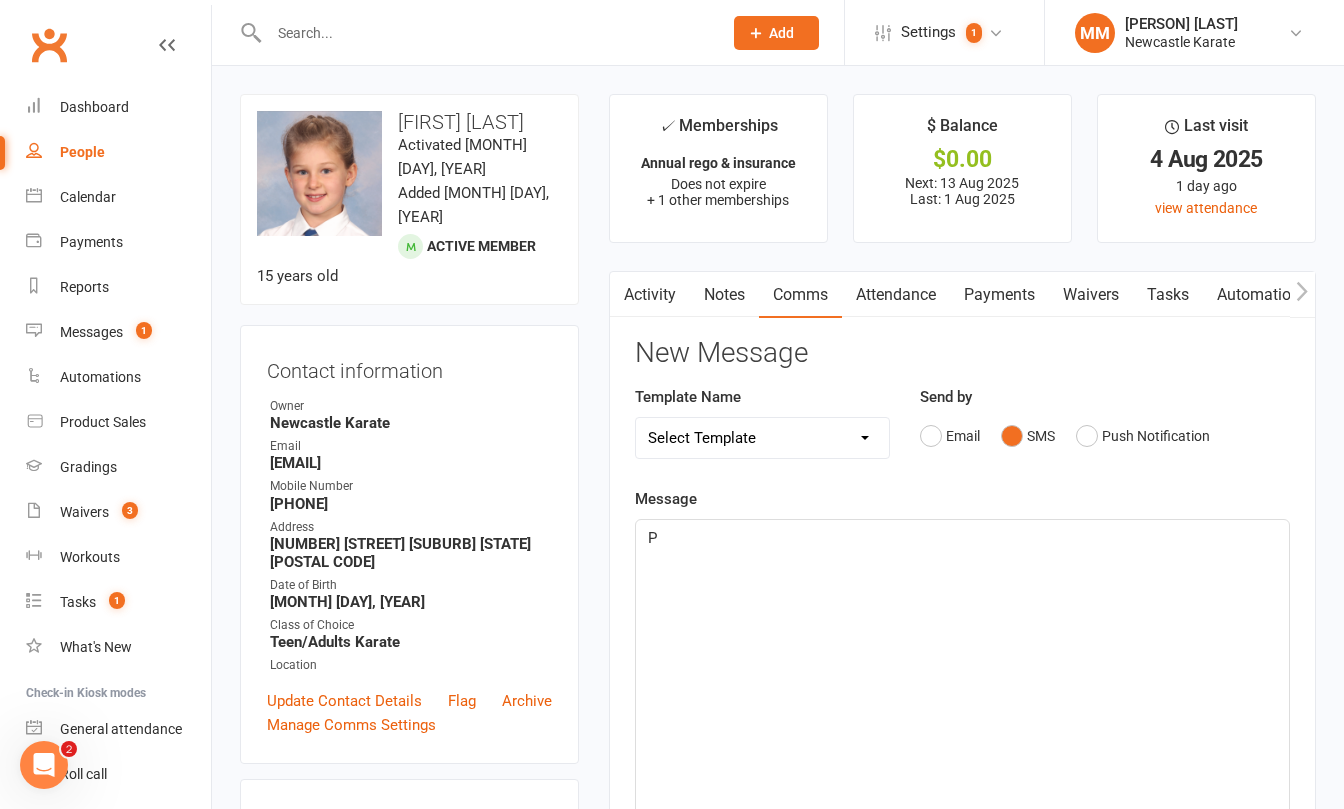 type 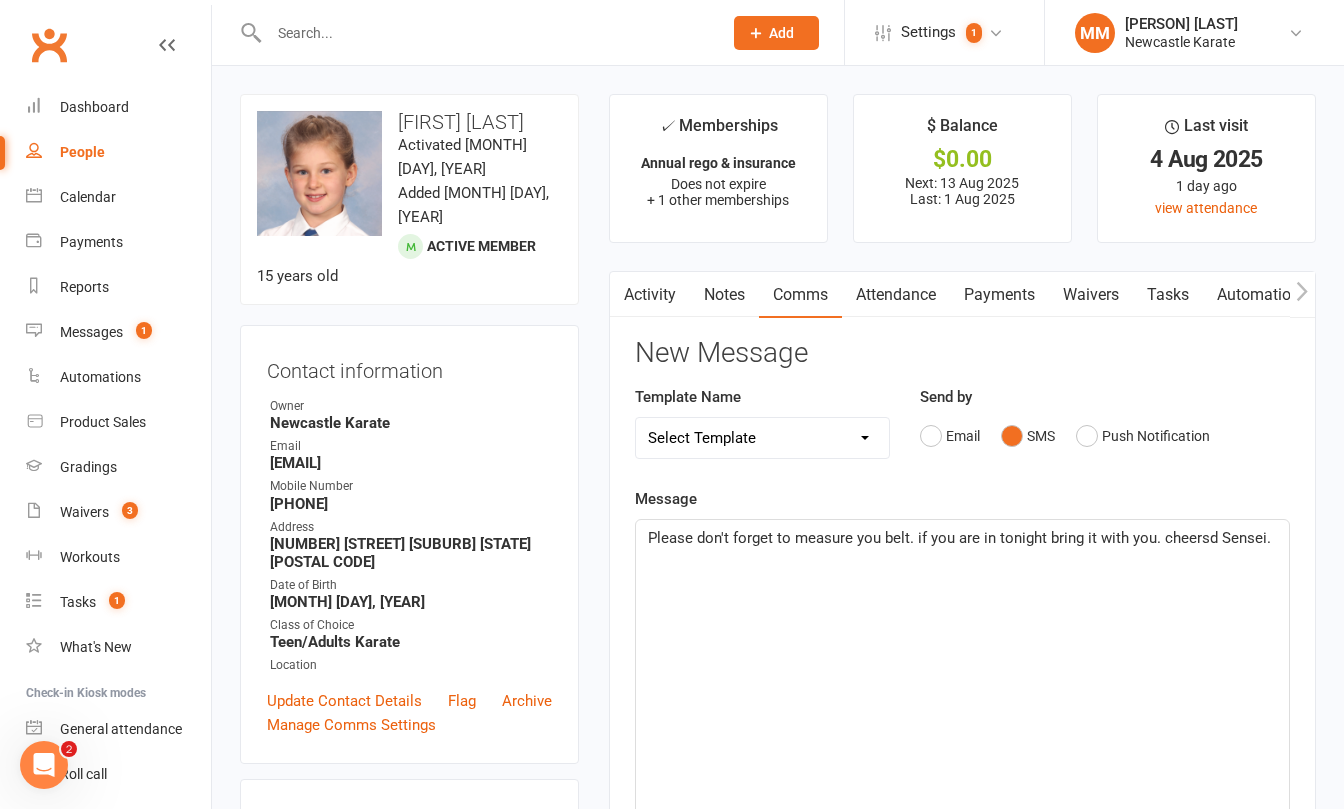 click on "Please don't forget to measure you belt. if you are in tonight bring it with you. cheersd Sensei." 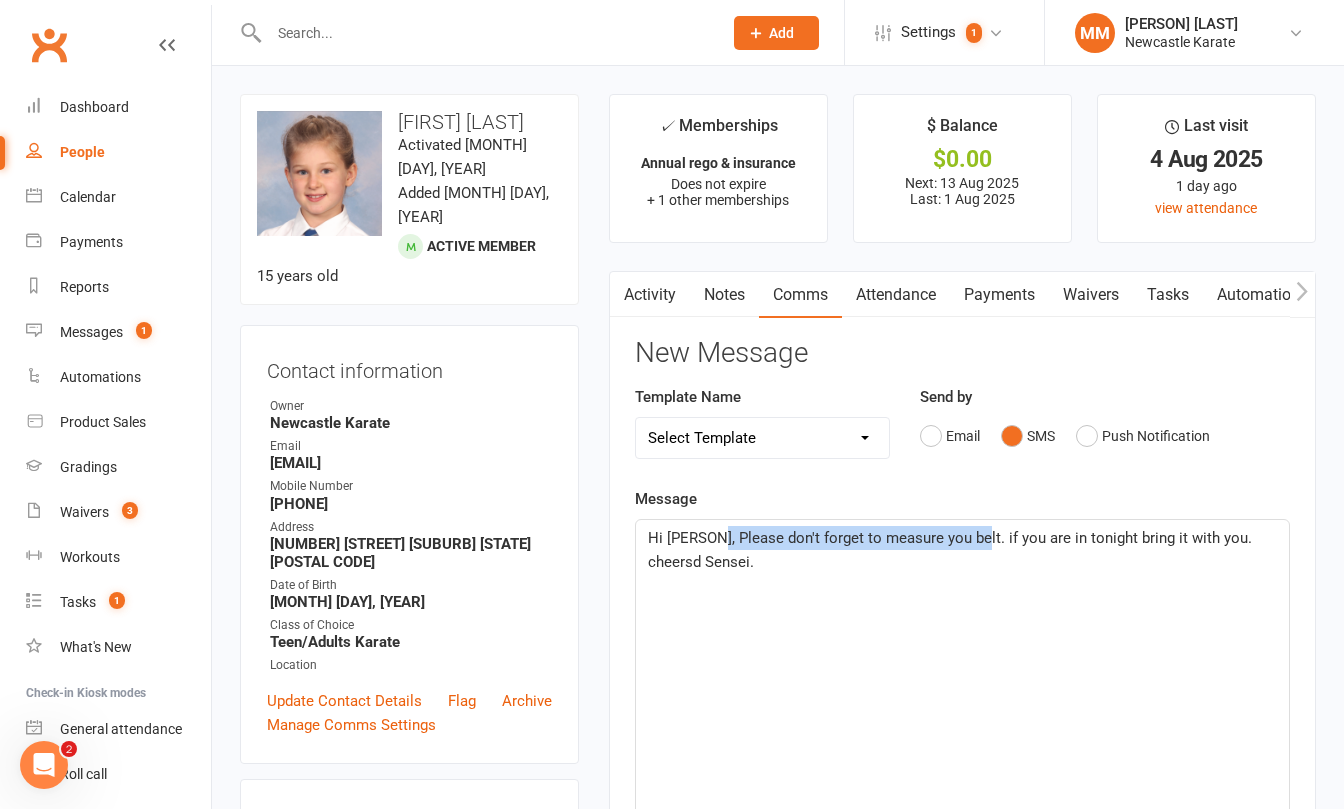 drag, startPoint x: 973, startPoint y: 540, endPoint x: 707, endPoint y: 541, distance: 266.0019 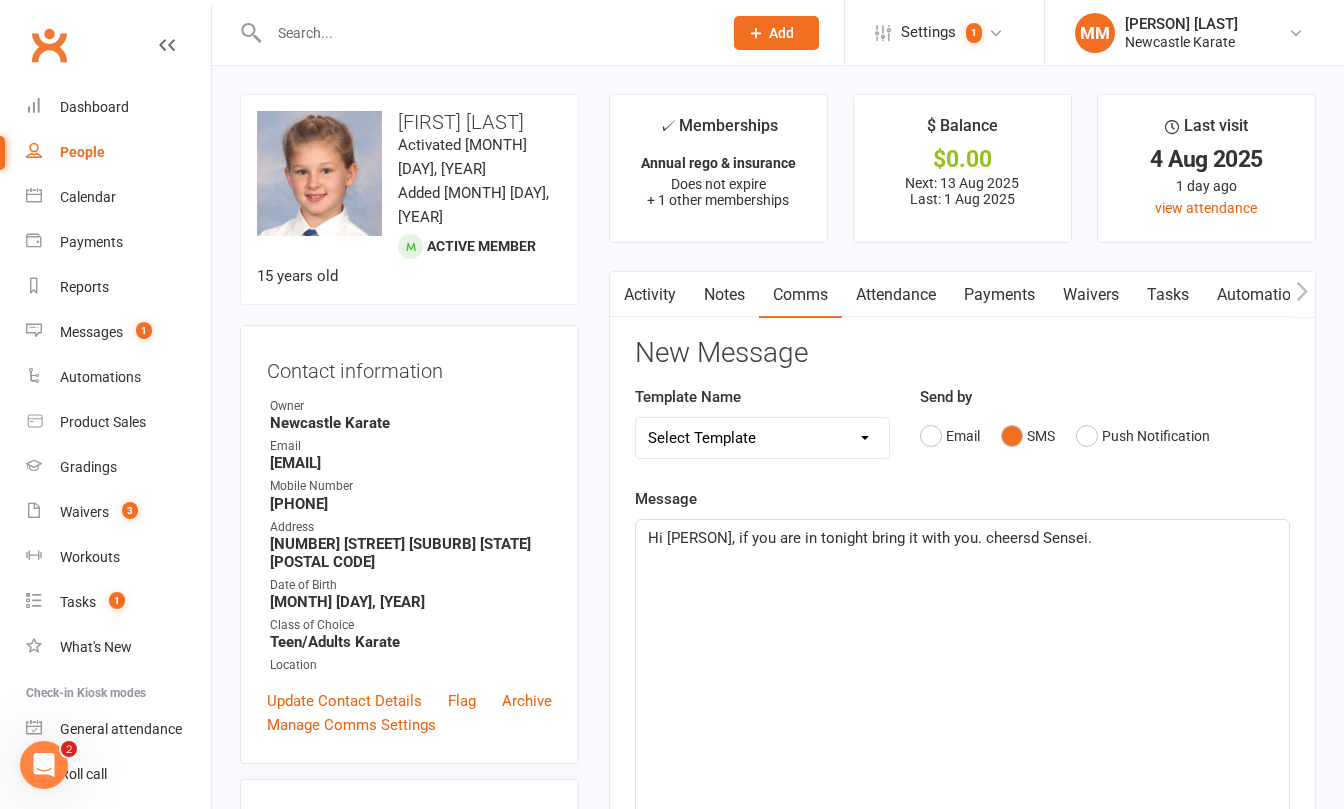 click on "Hi [PERSON], if you are in tonight bring it with you. cheersd Sensei." 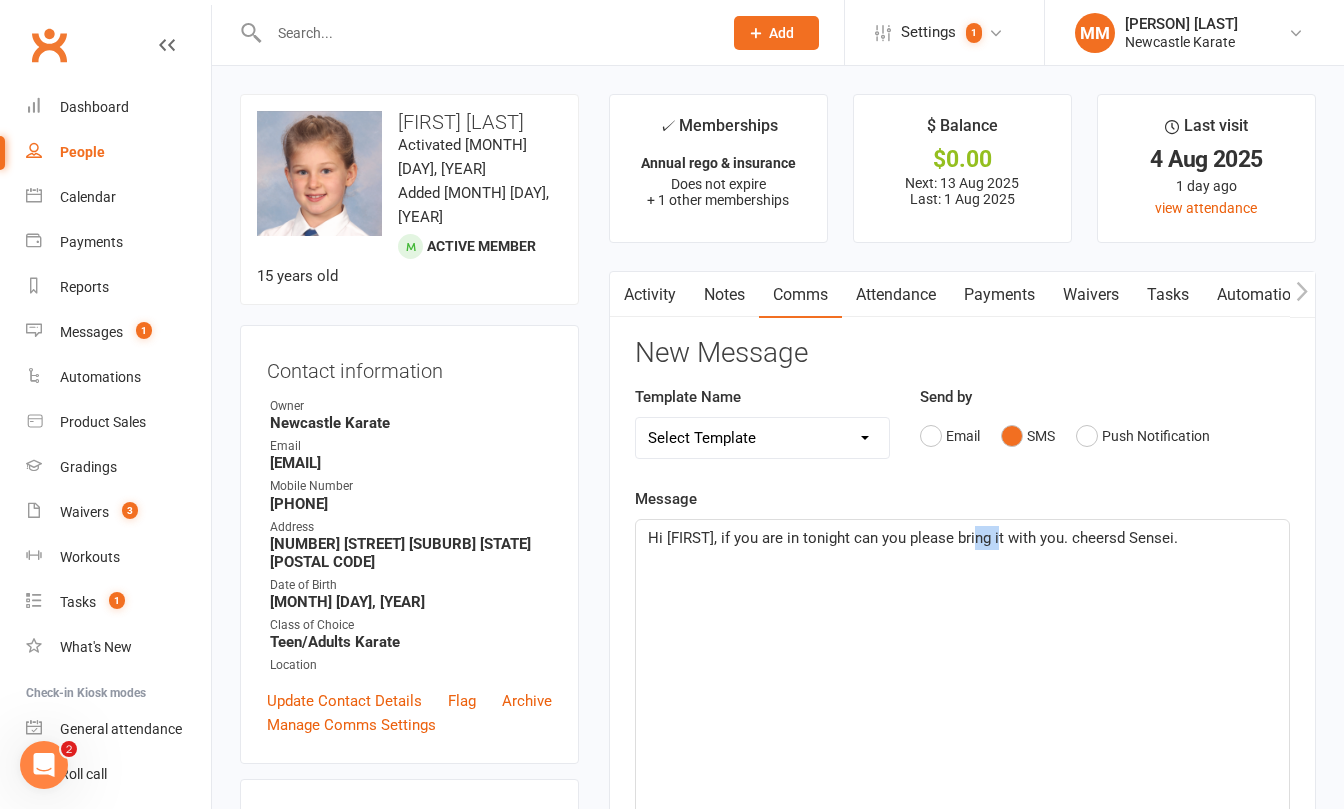 click on "Hi [FIRST], if you are in tonight can you please bring it with you. cheersd Sensei." 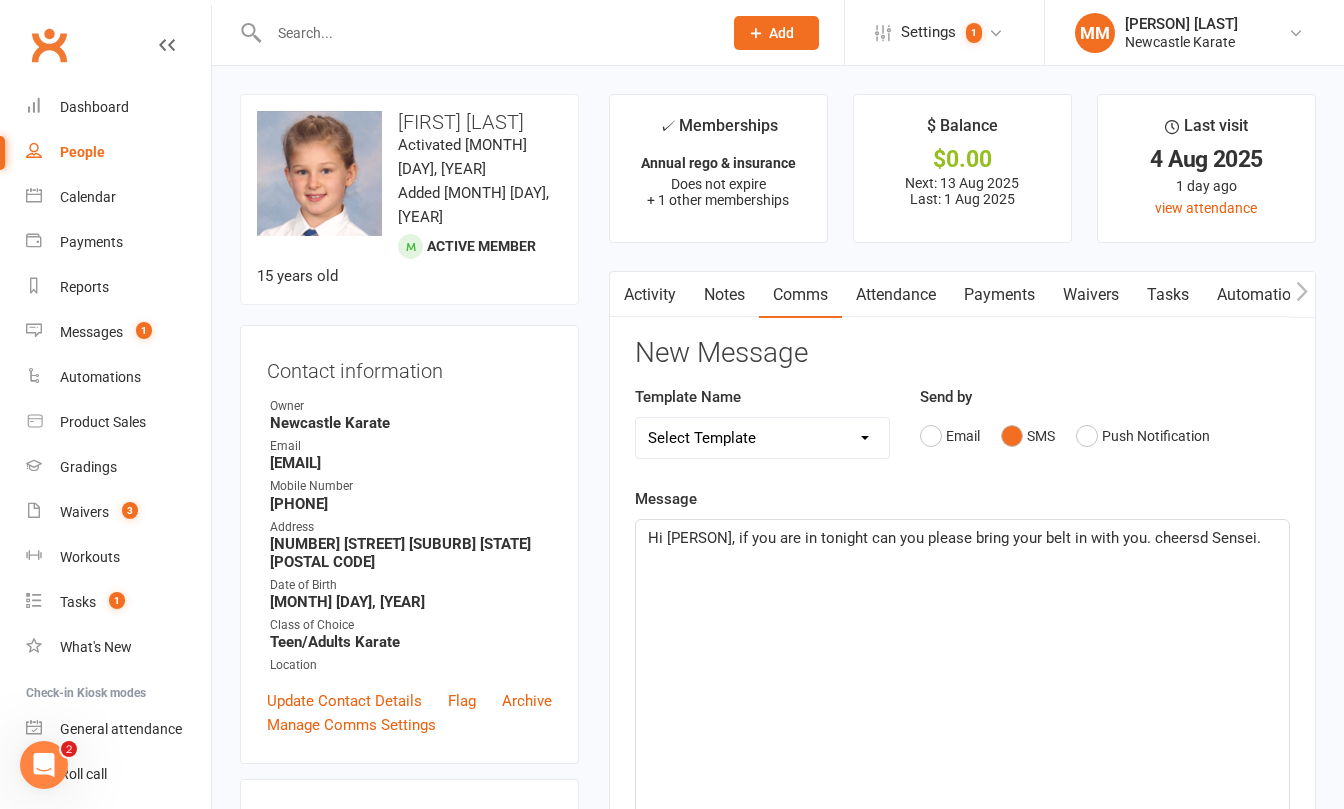 click on "Hi [PERSON], if you are in tonight can you please bring your belt in with you. cheersd Sensei." 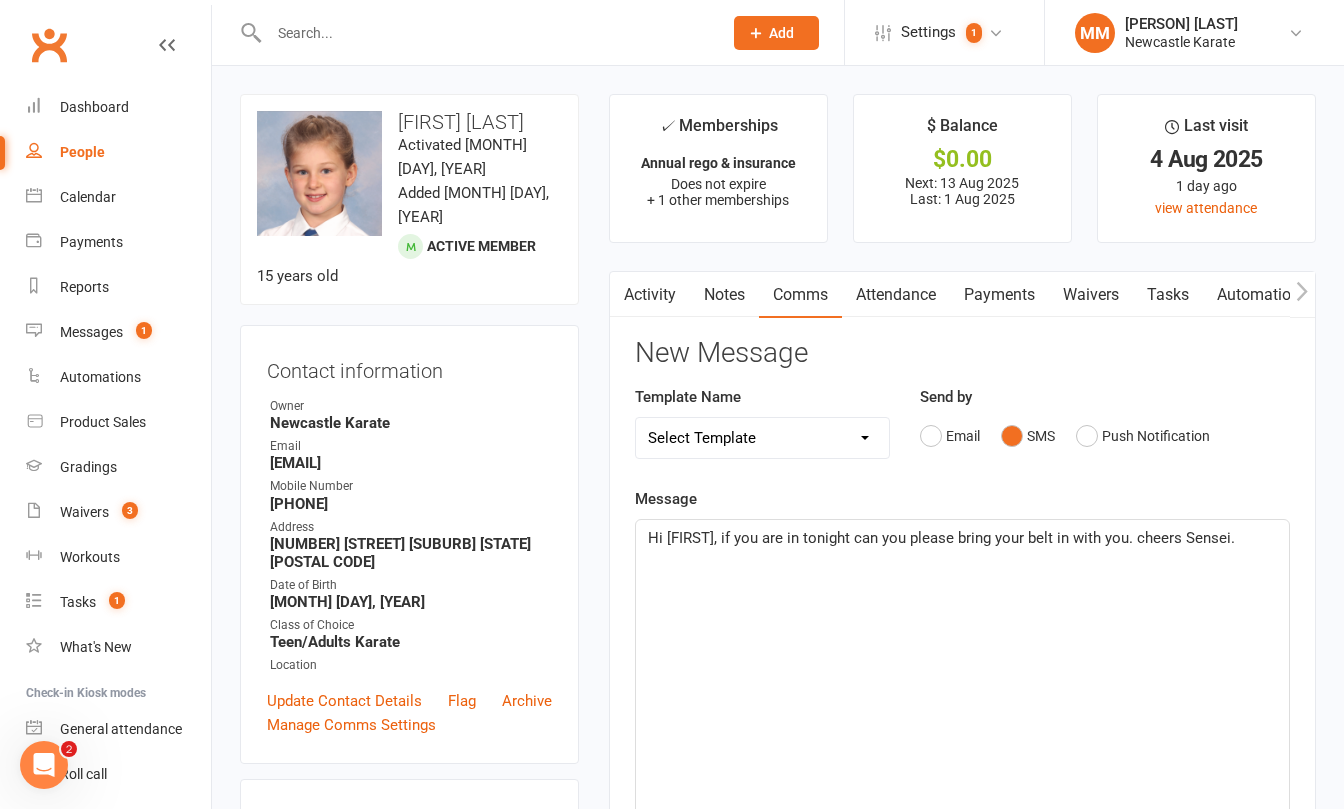 click on "Hi [FIRST], if you are in tonight can you please bring your belt in with you. cheers Sensei." 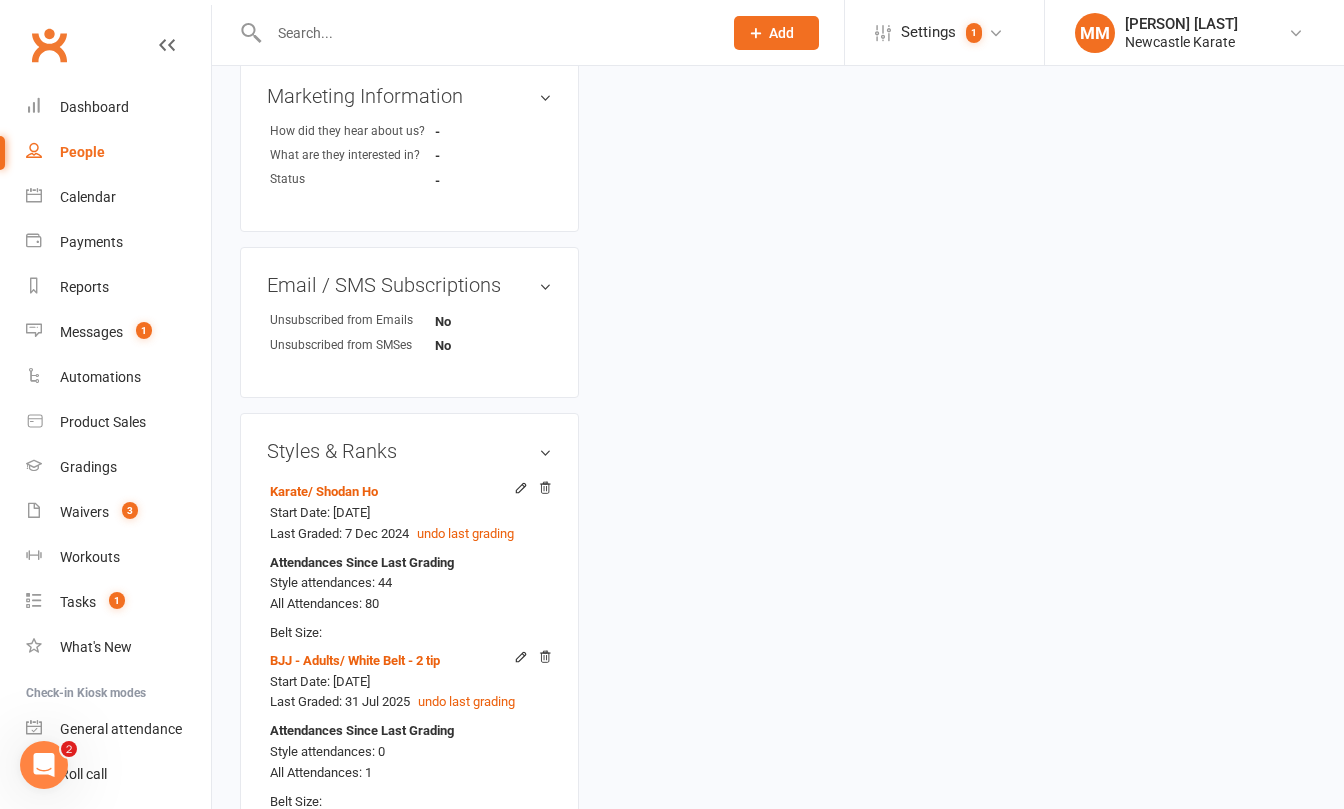 scroll, scrollTop: 1048, scrollLeft: 0, axis: vertical 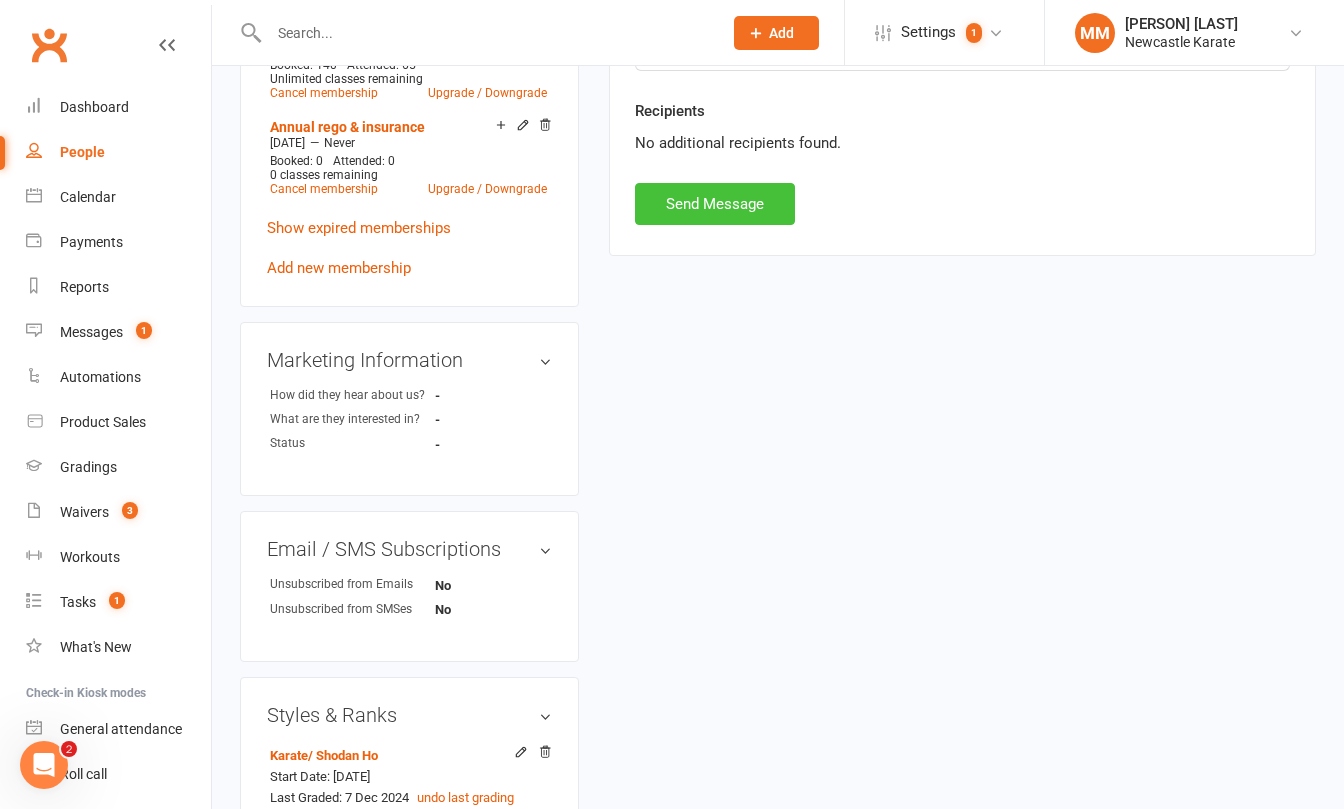 click on "Send Message" at bounding box center (715, 204) 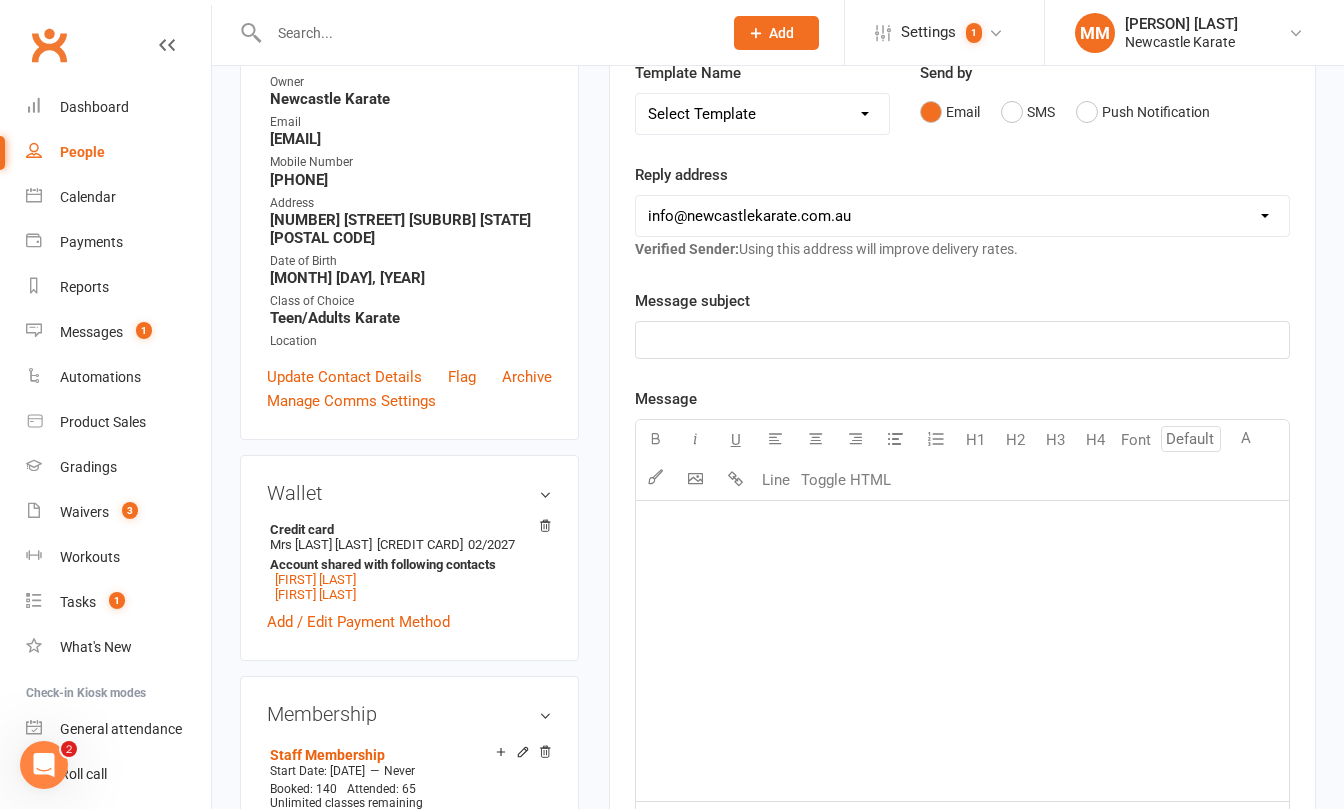 scroll, scrollTop: 0, scrollLeft: 0, axis: both 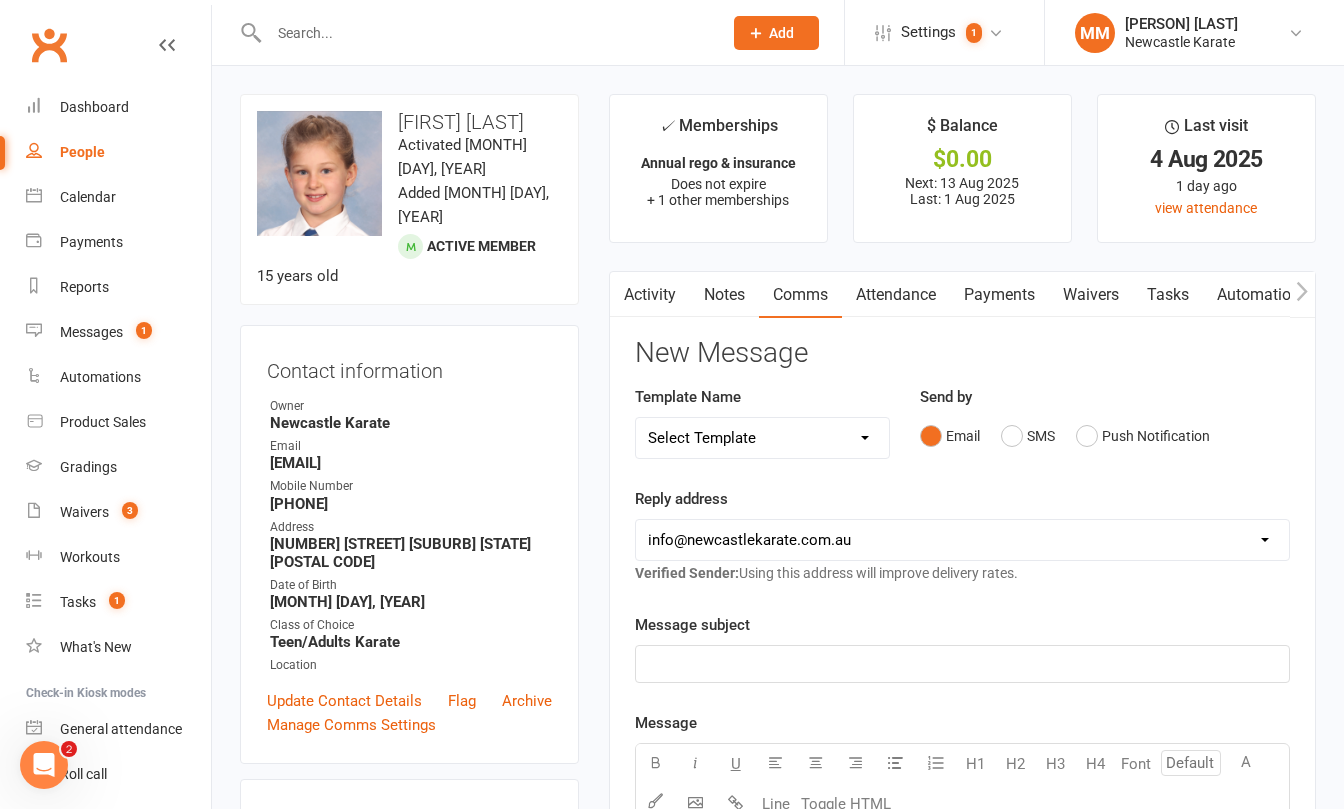 click at bounding box center (485, 33) 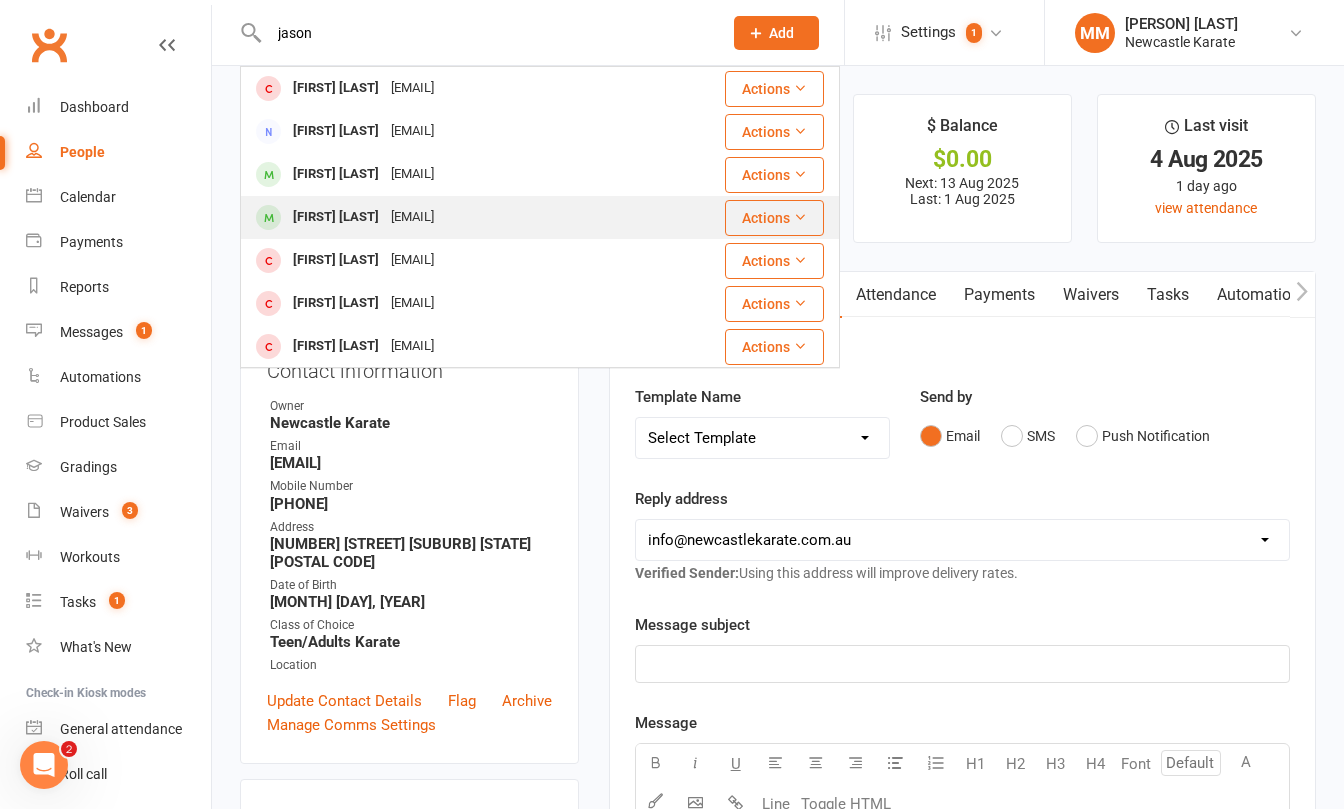 type on "jason" 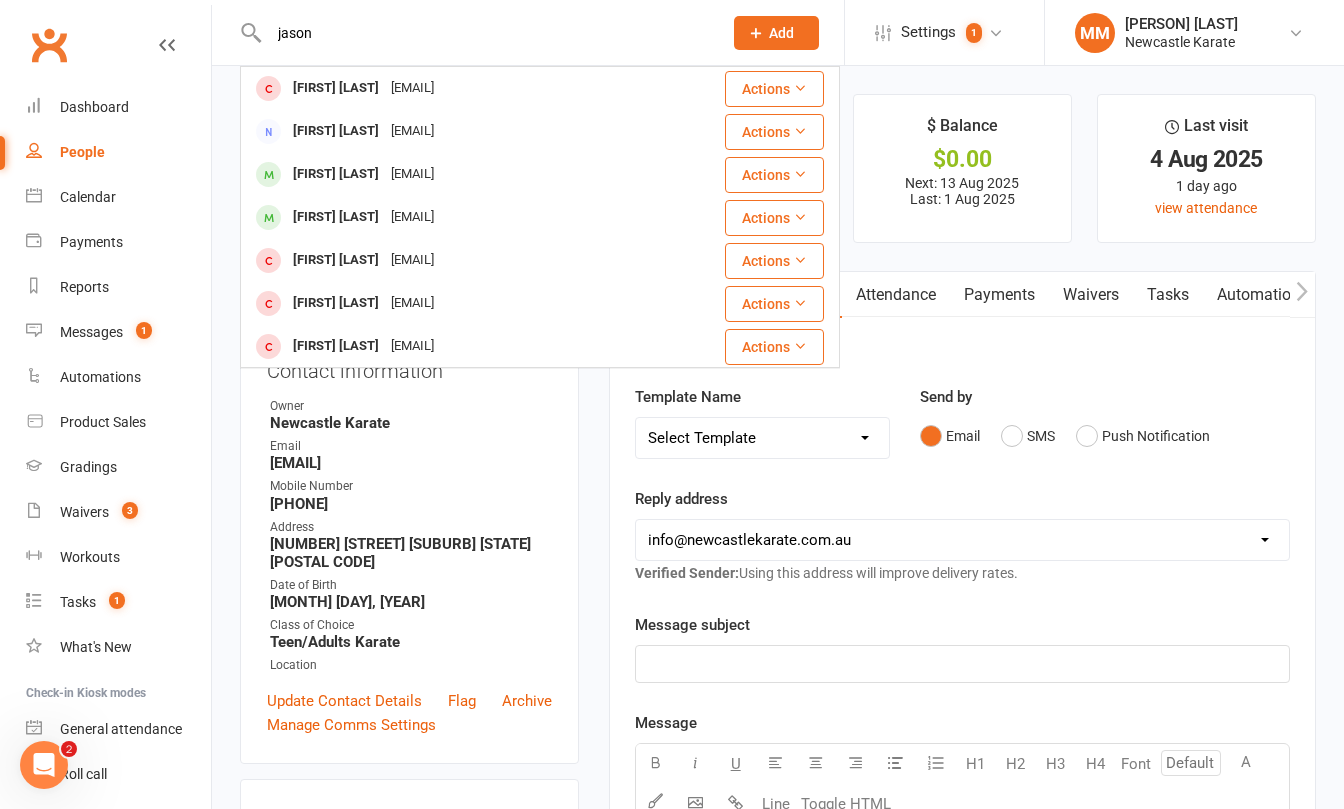 drag, startPoint x: 375, startPoint y: 203, endPoint x: 460, endPoint y: 220, distance: 86.683334 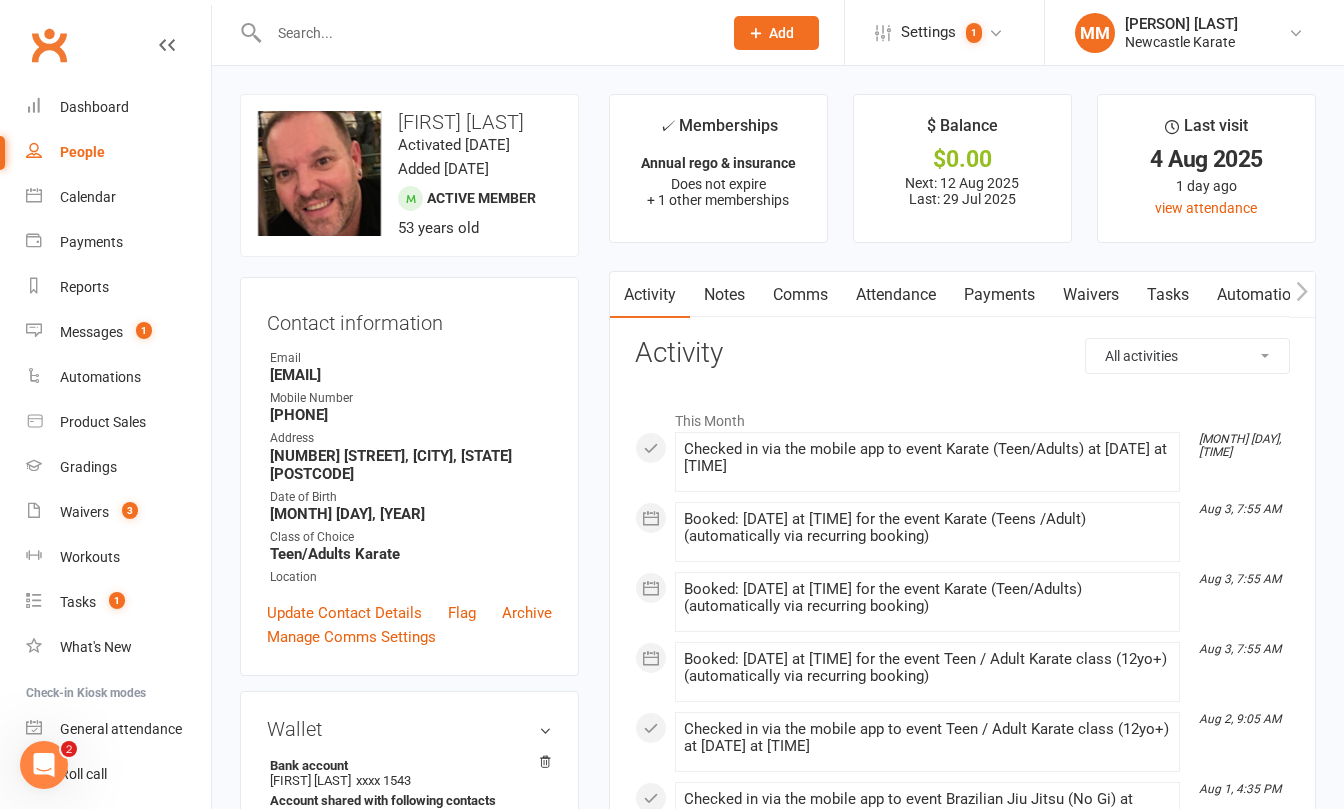 click on "Comms" at bounding box center (800, 295) 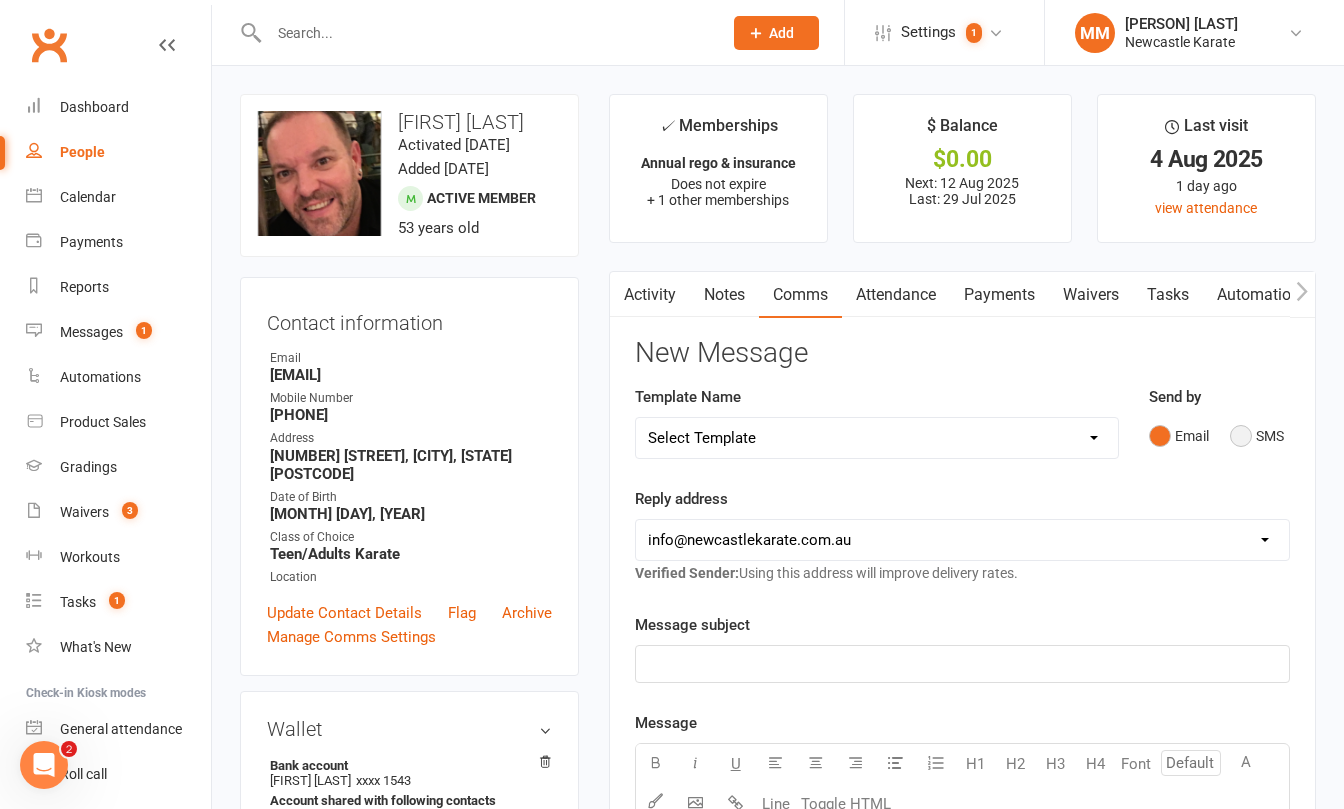 click on "SMS" at bounding box center (1257, 436) 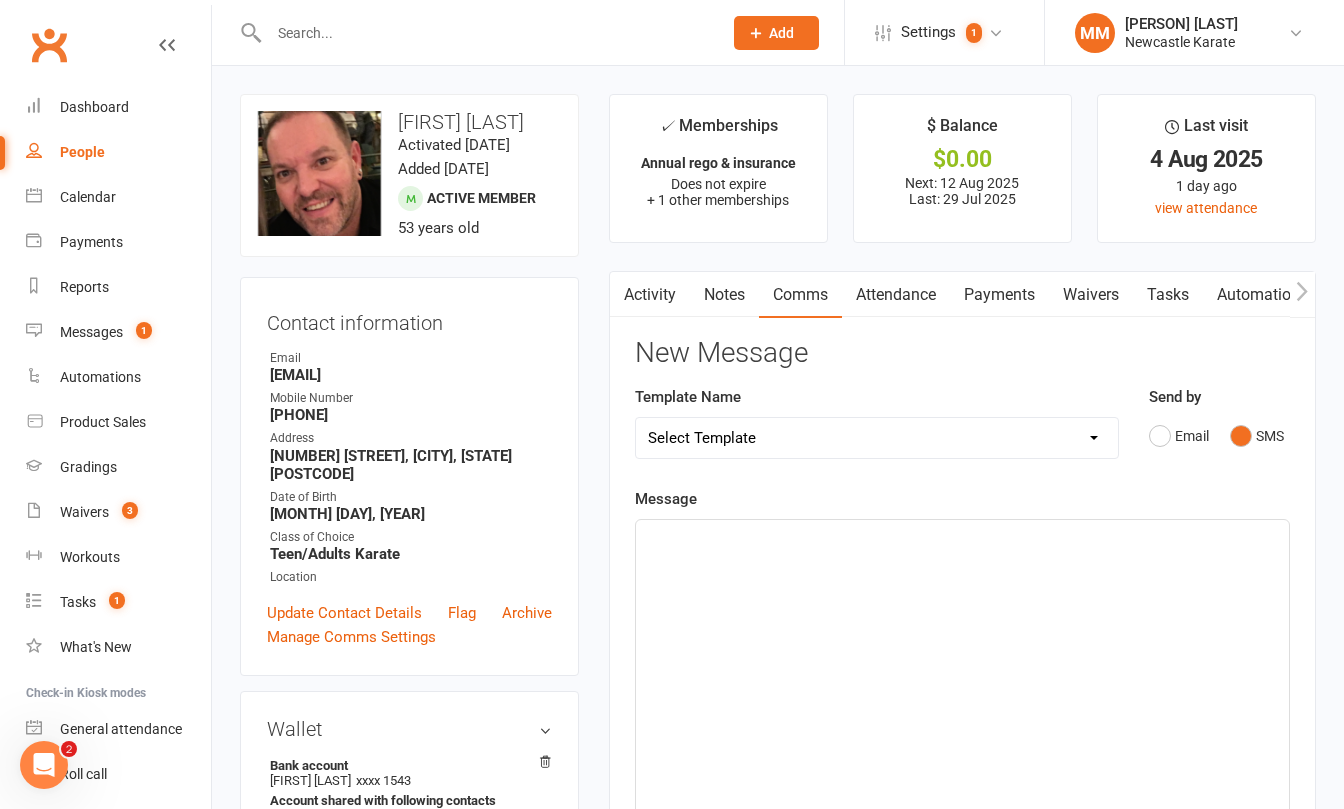 click on "﻿" 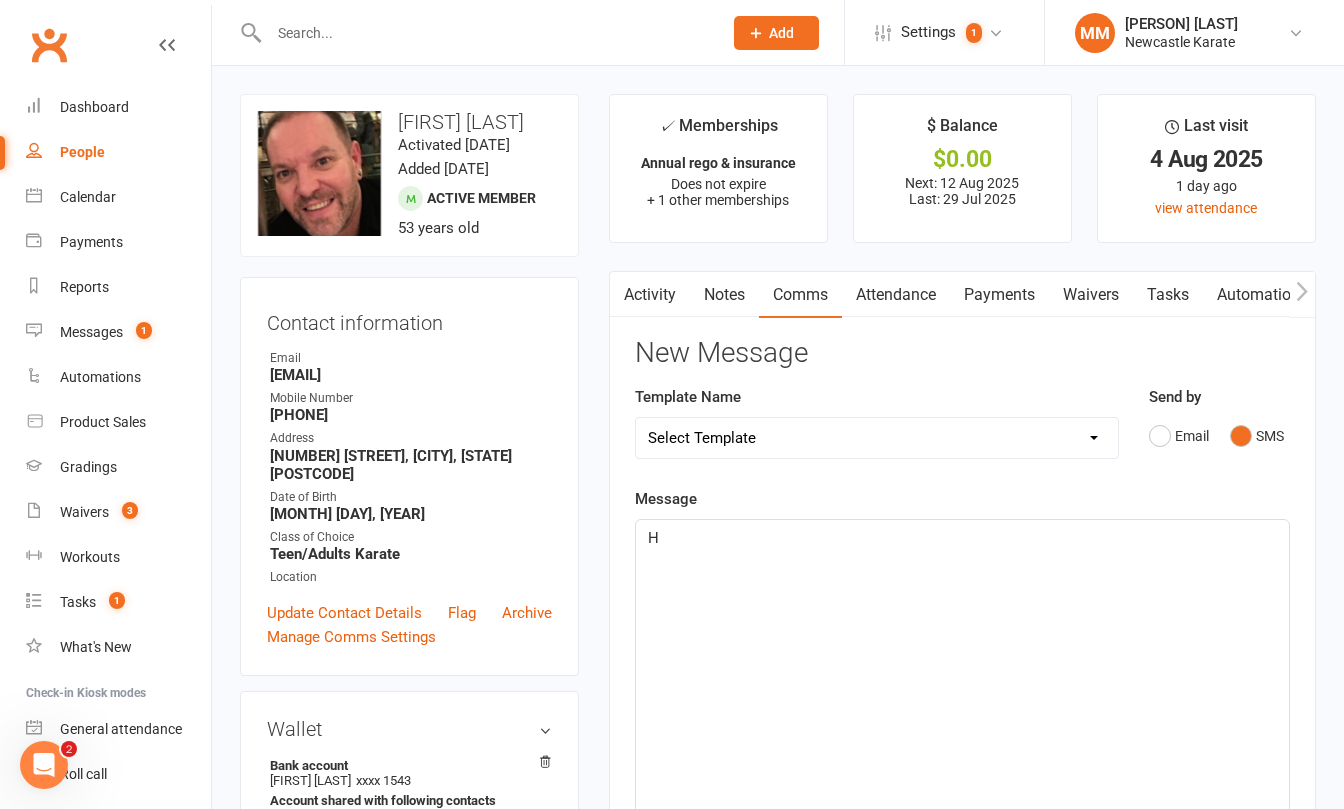 type 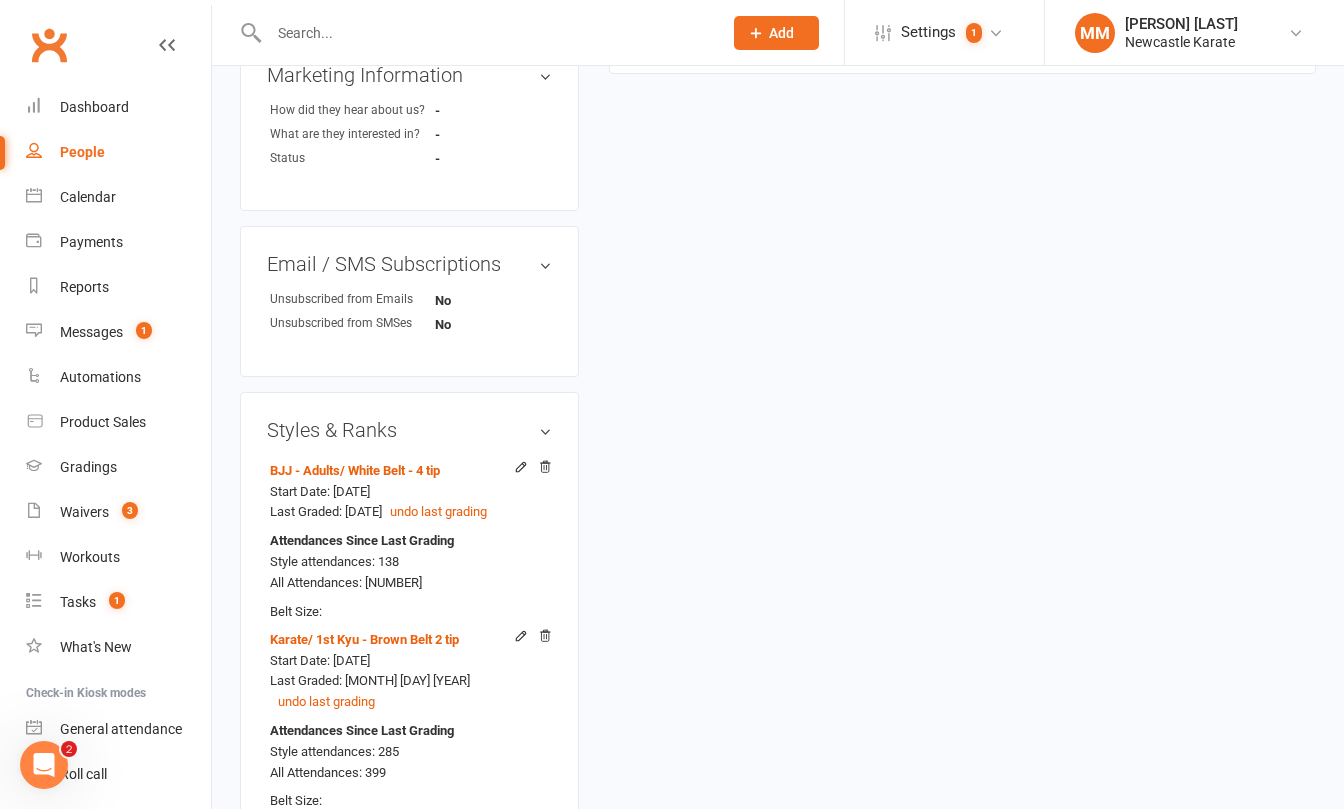 scroll, scrollTop: 1079, scrollLeft: 0, axis: vertical 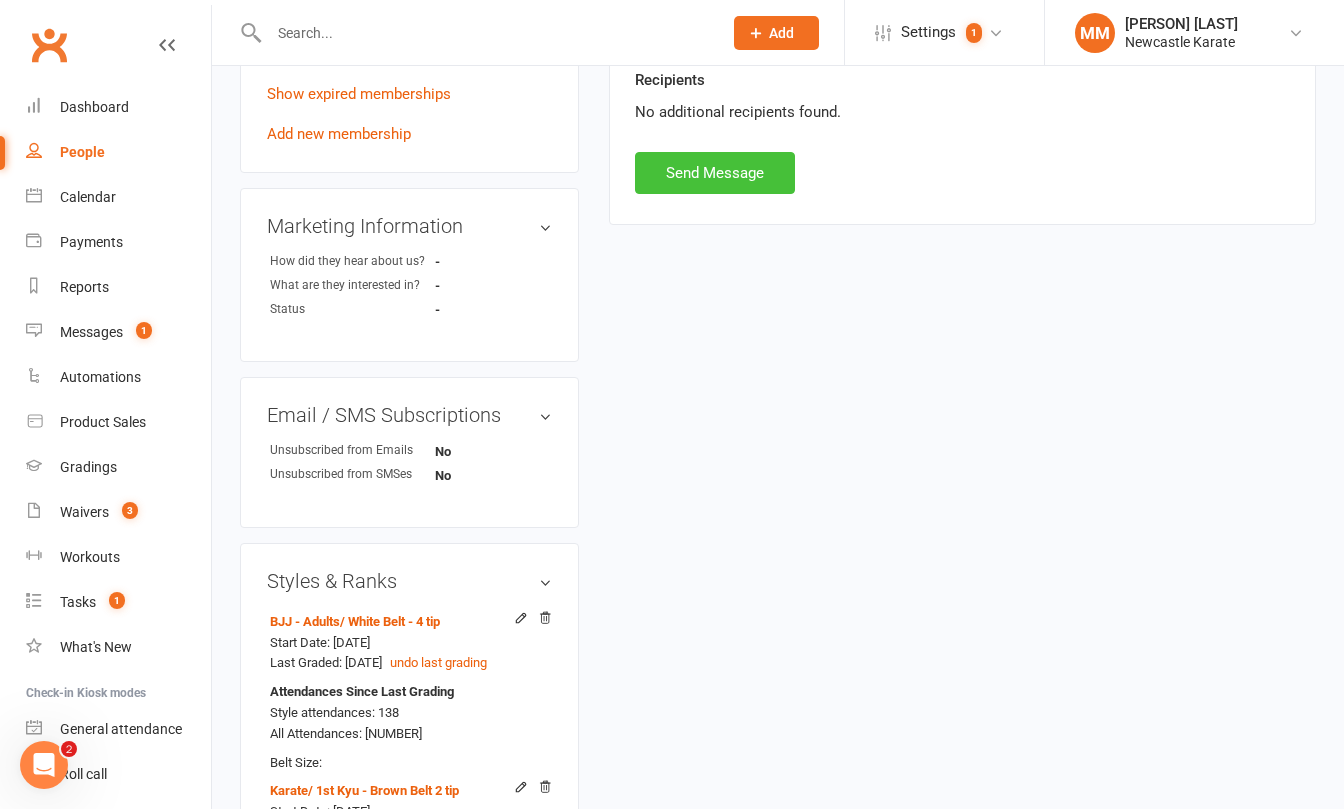 click on "Send Message" at bounding box center [715, 173] 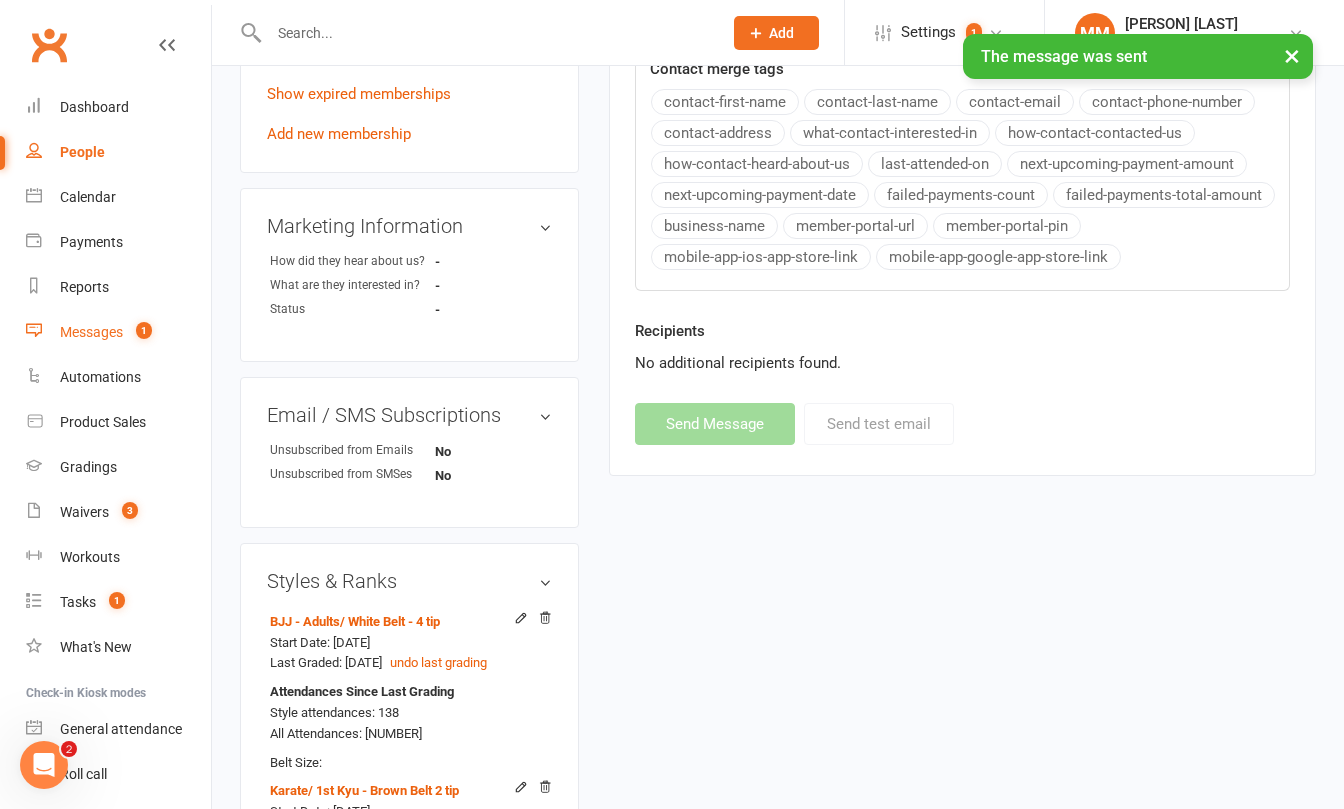 click on "Messages   1" at bounding box center [118, 332] 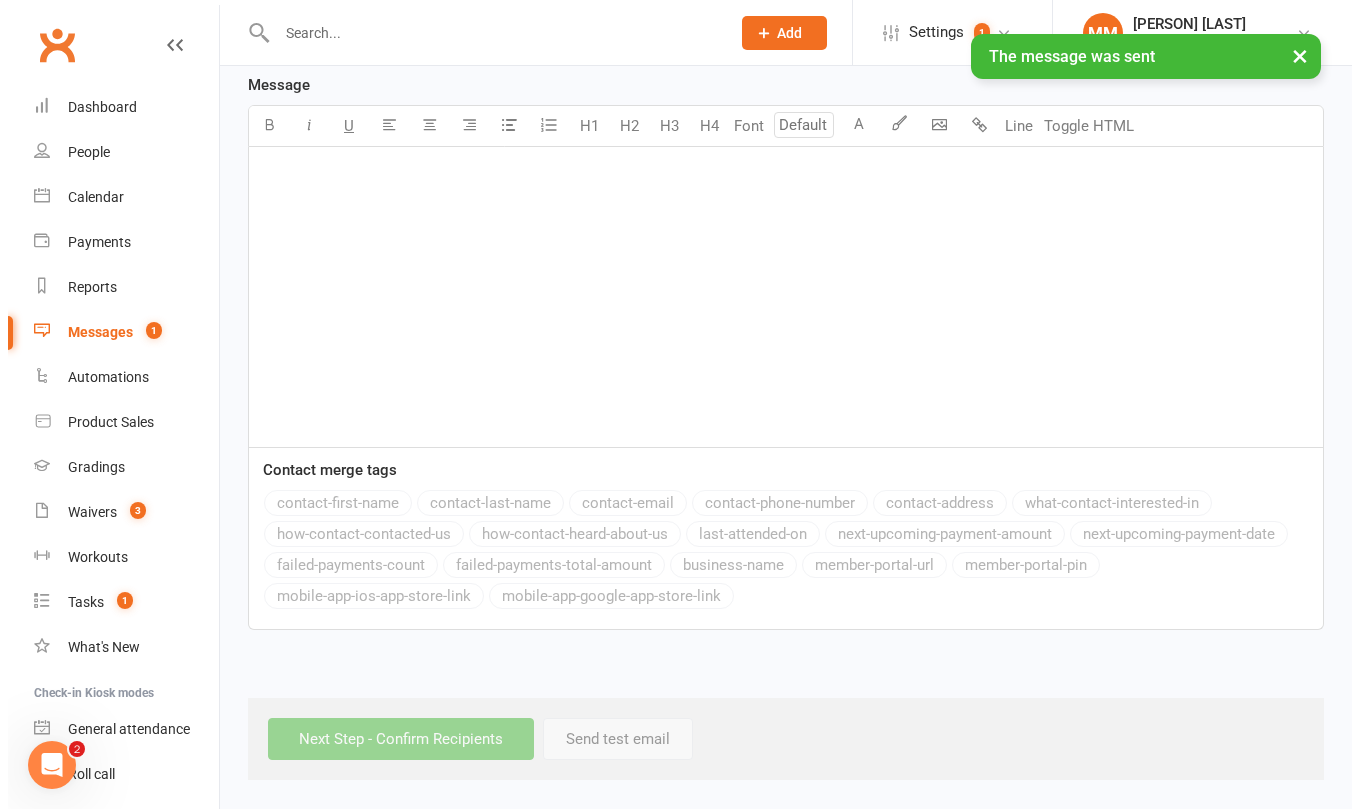 scroll, scrollTop: 0, scrollLeft: 0, axis: both 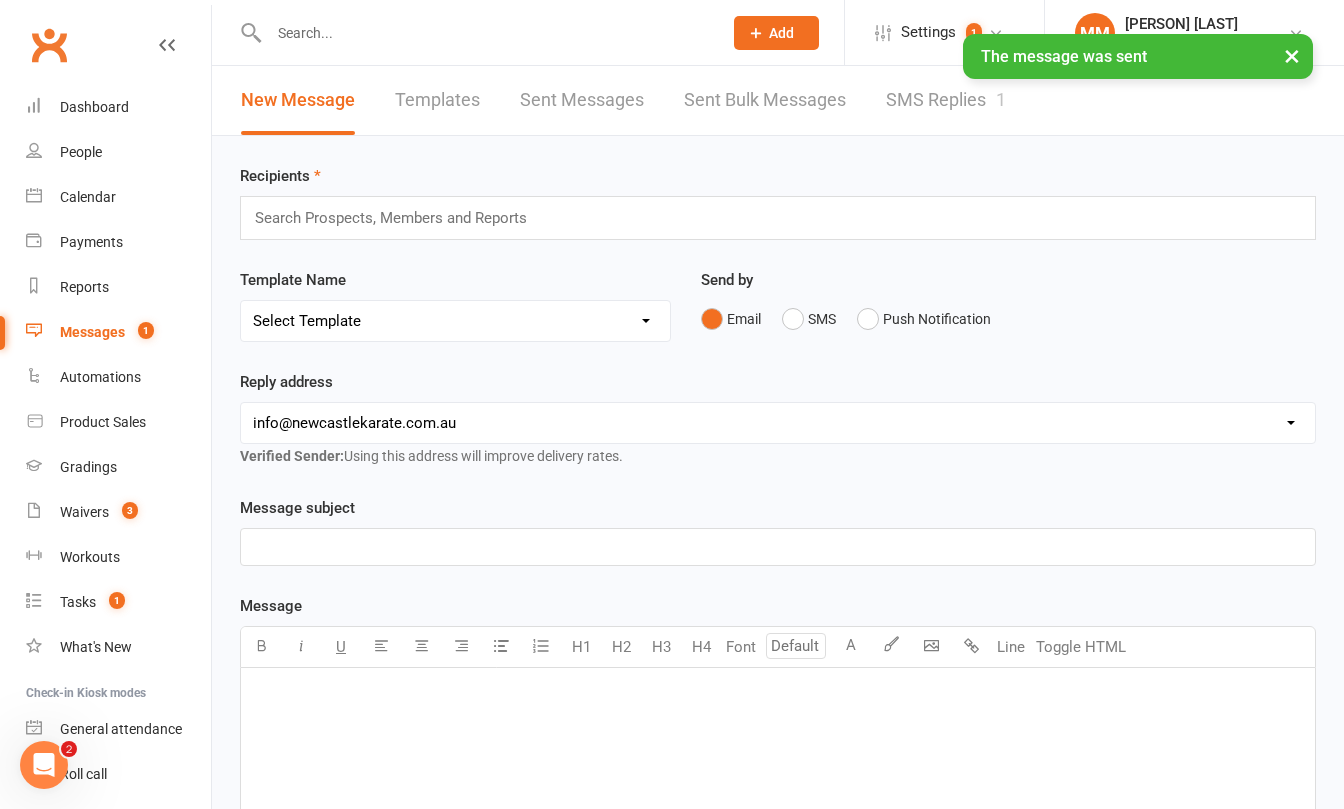 click on "SMS Replies  1" at bounding box center (946, 100) 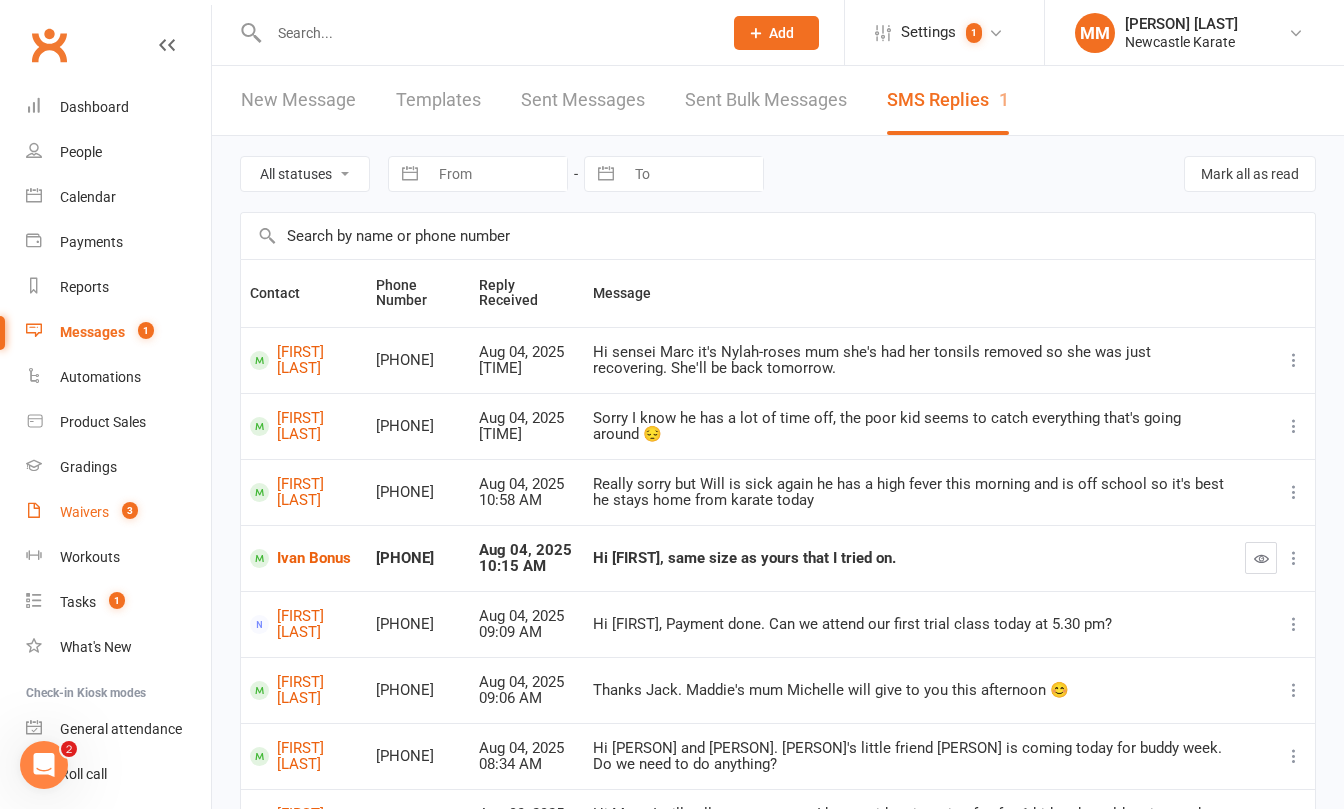 click on "Waivers" at bounding box center [84, 512] 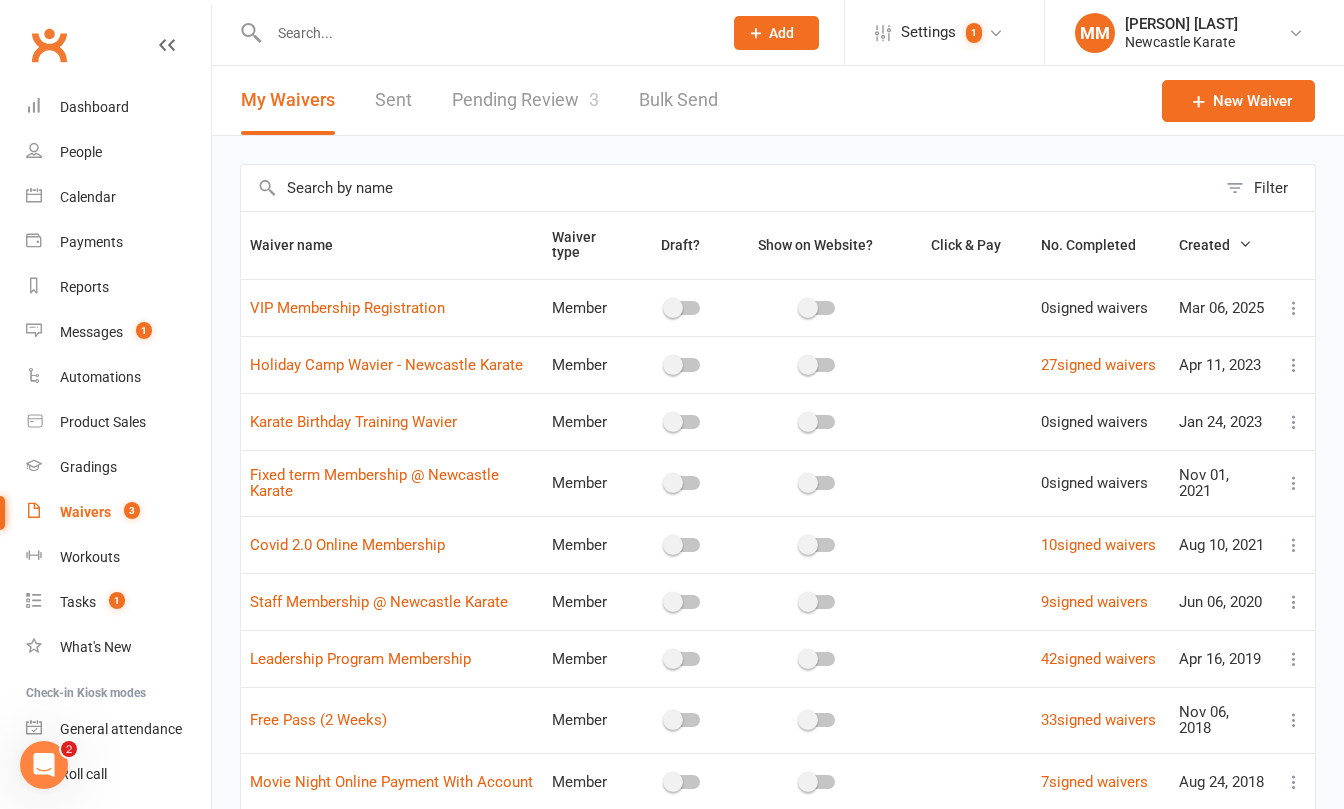 click on "Pending Review 3" at bounding box center (525, 100) 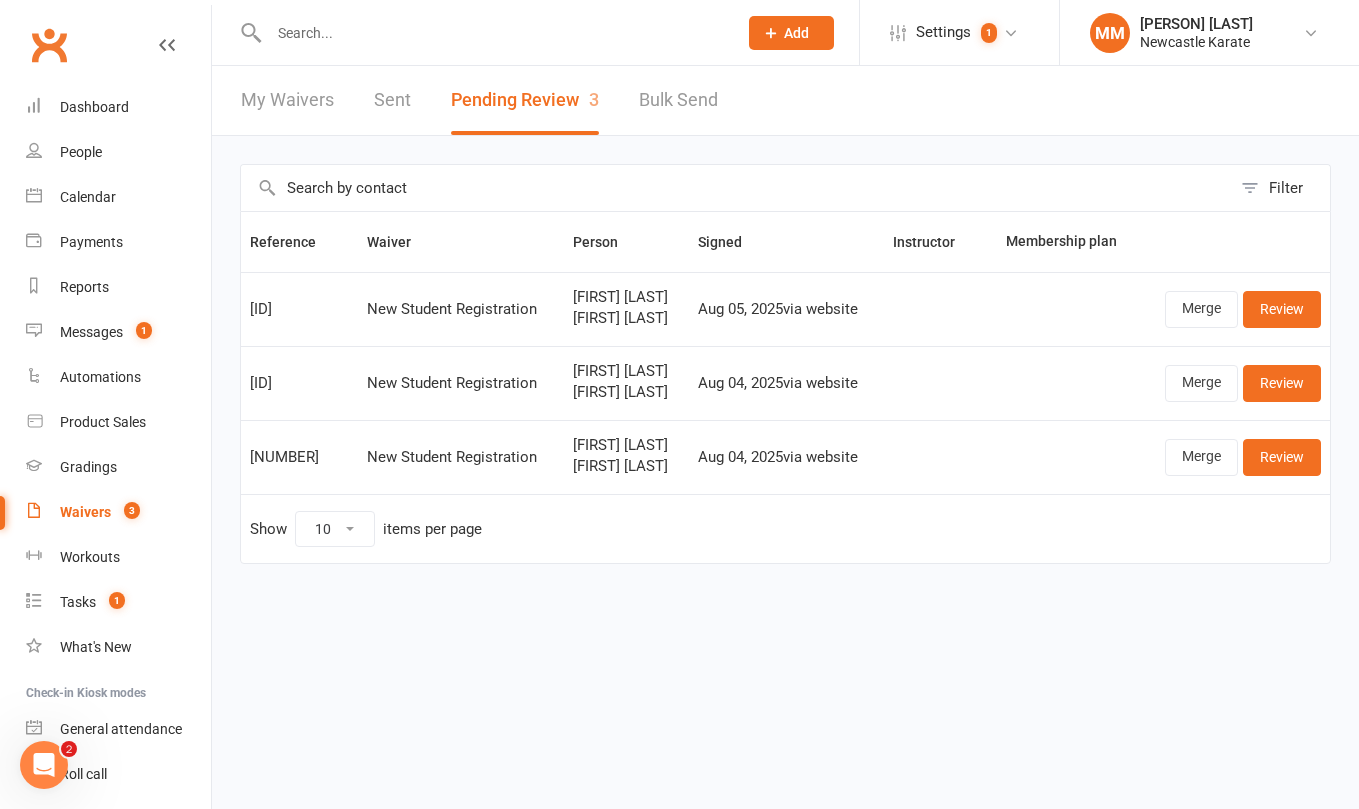 click on "Clubworx" at bounding box center (49, 45) 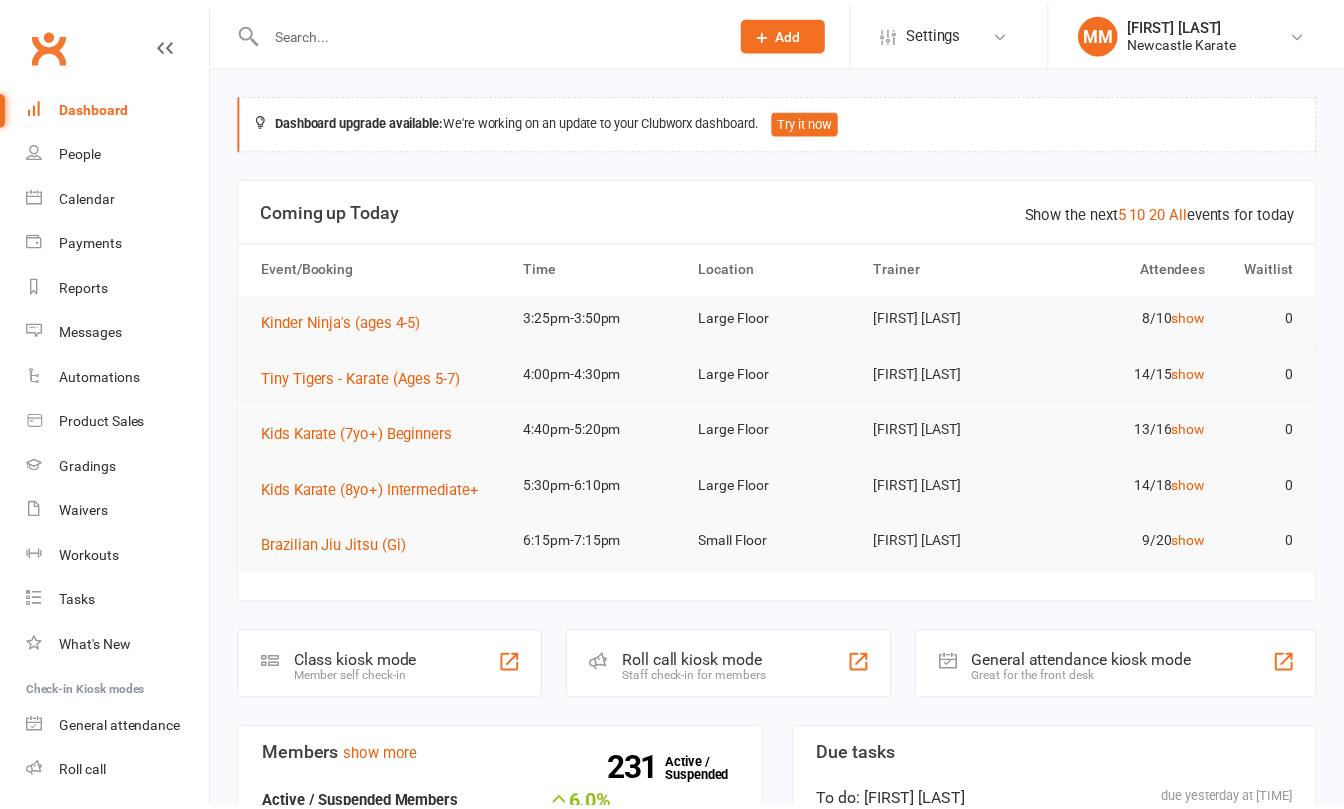 scroll, scrollTop: 0, scrollLeft: 0, axis: both 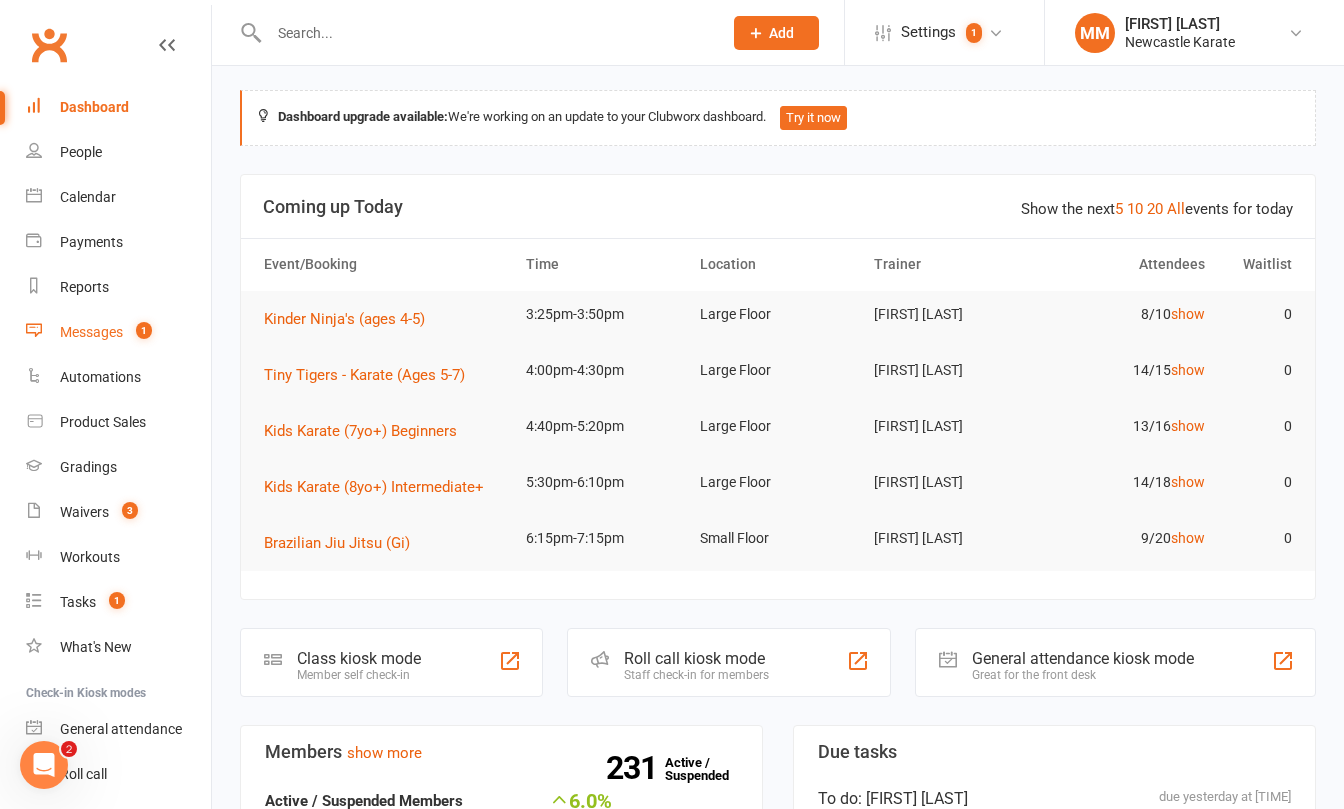 click on "Messages" at bounding box center (91, 332) 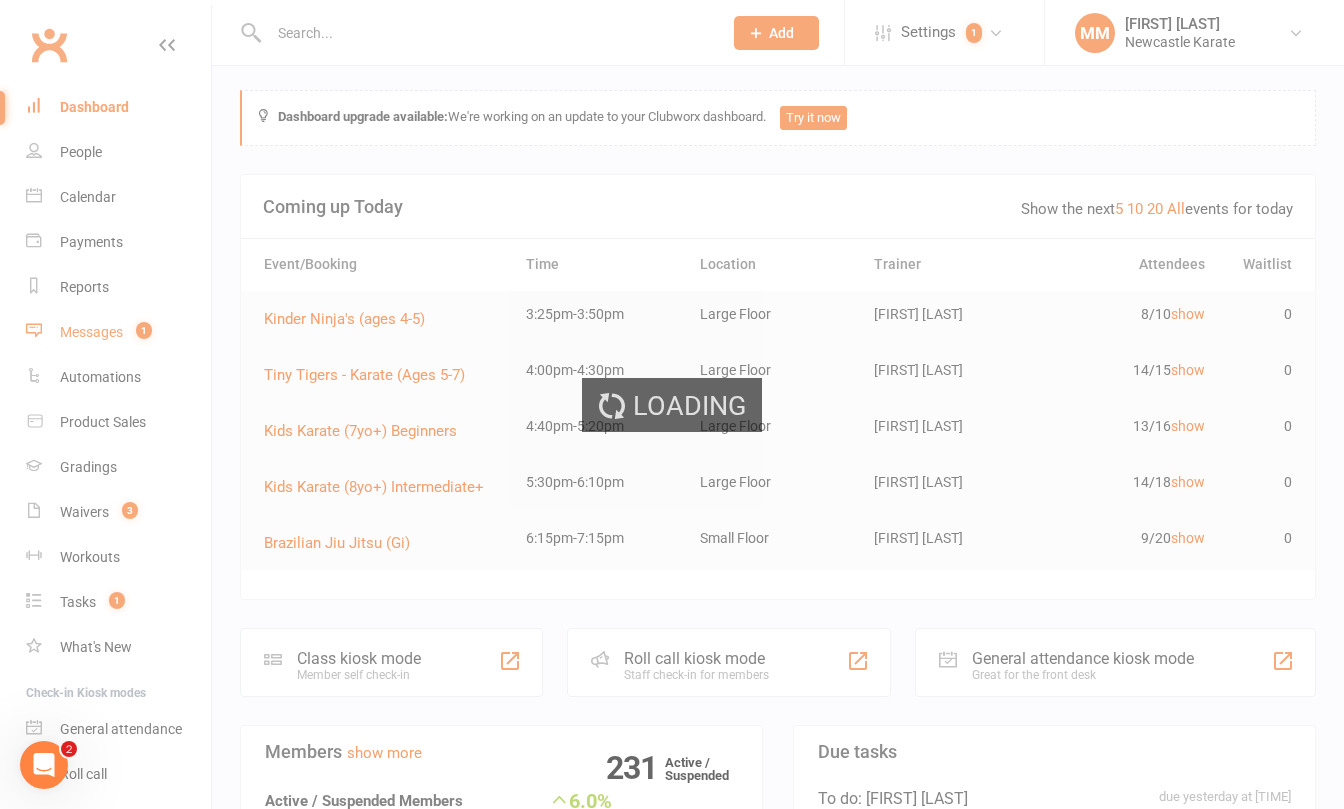 scroll, scrollTop: 0, scrollLeft: 0, axis: both 